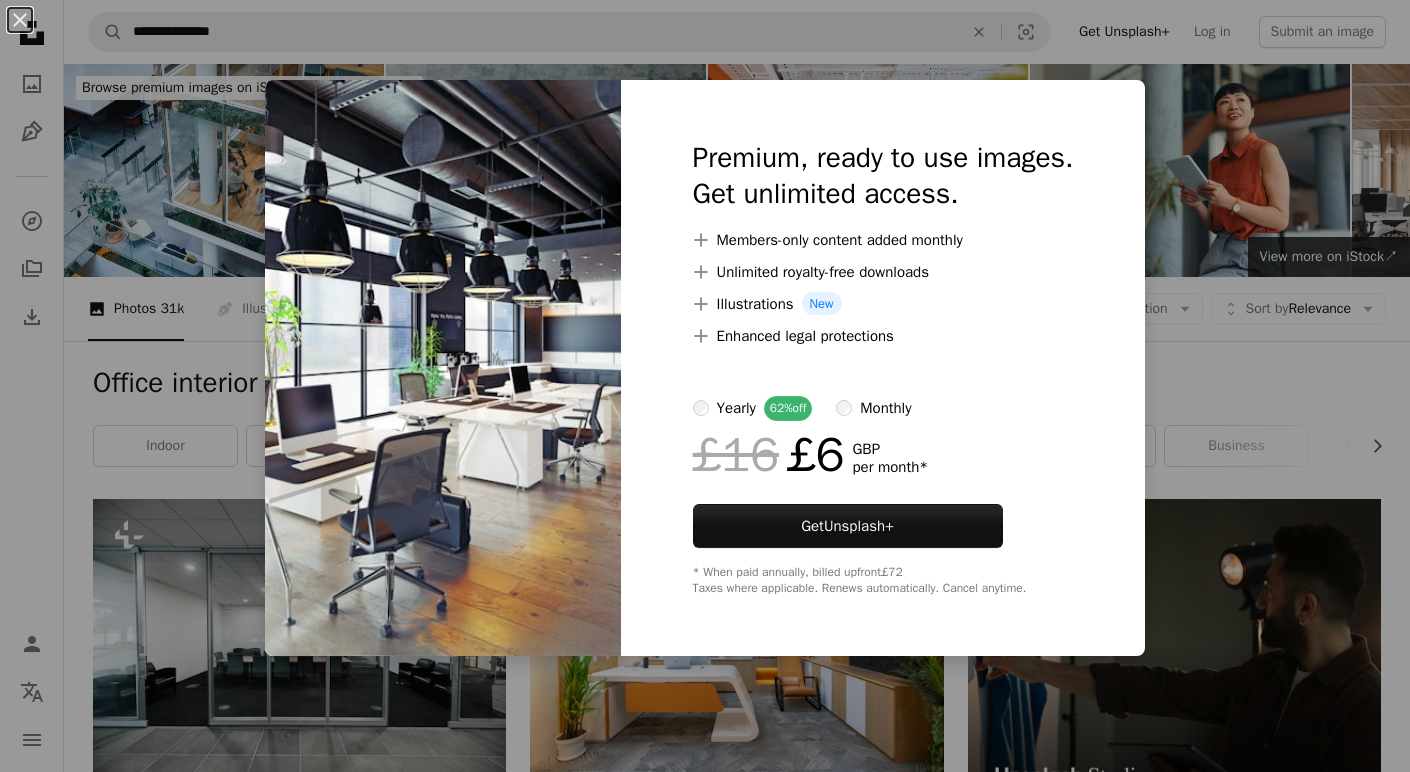 scroll, scrollTop: 582, scrollLeft: 0, axis: vertical 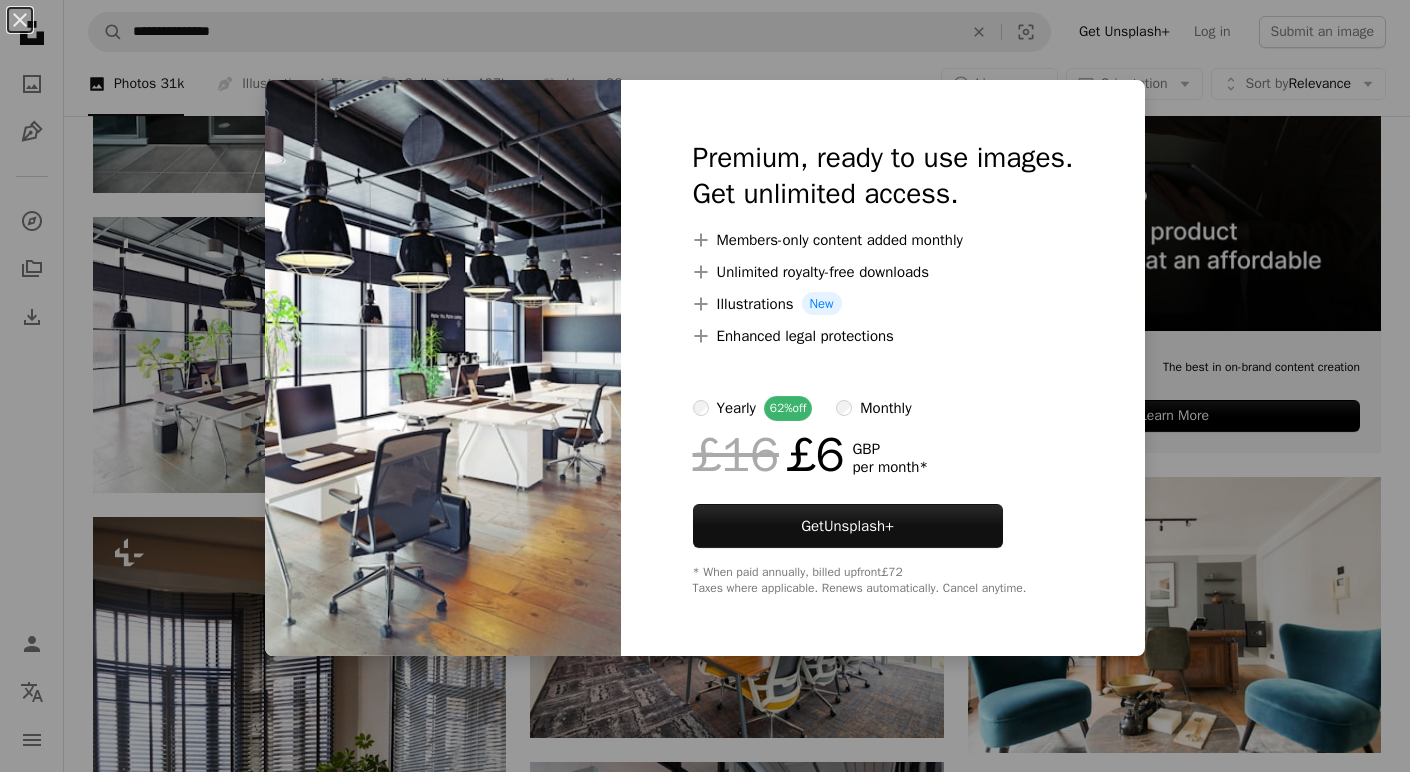 click on "An X shape Premium, ready to use images. Get unlimited access. A plus sign Members-only content added monthly A plus sign Unlimited royalty-free downloads A plus sign Illustrations  New A plus sign Enhanced legal protections yearly 62%  off monthly £16   £6 GBP per month * Get  Unsplash+ * When paid annually, billed upfront  £72 Taxes where applicable. Renews automatically. Cancel anytime." at bounding box center (705, 386) 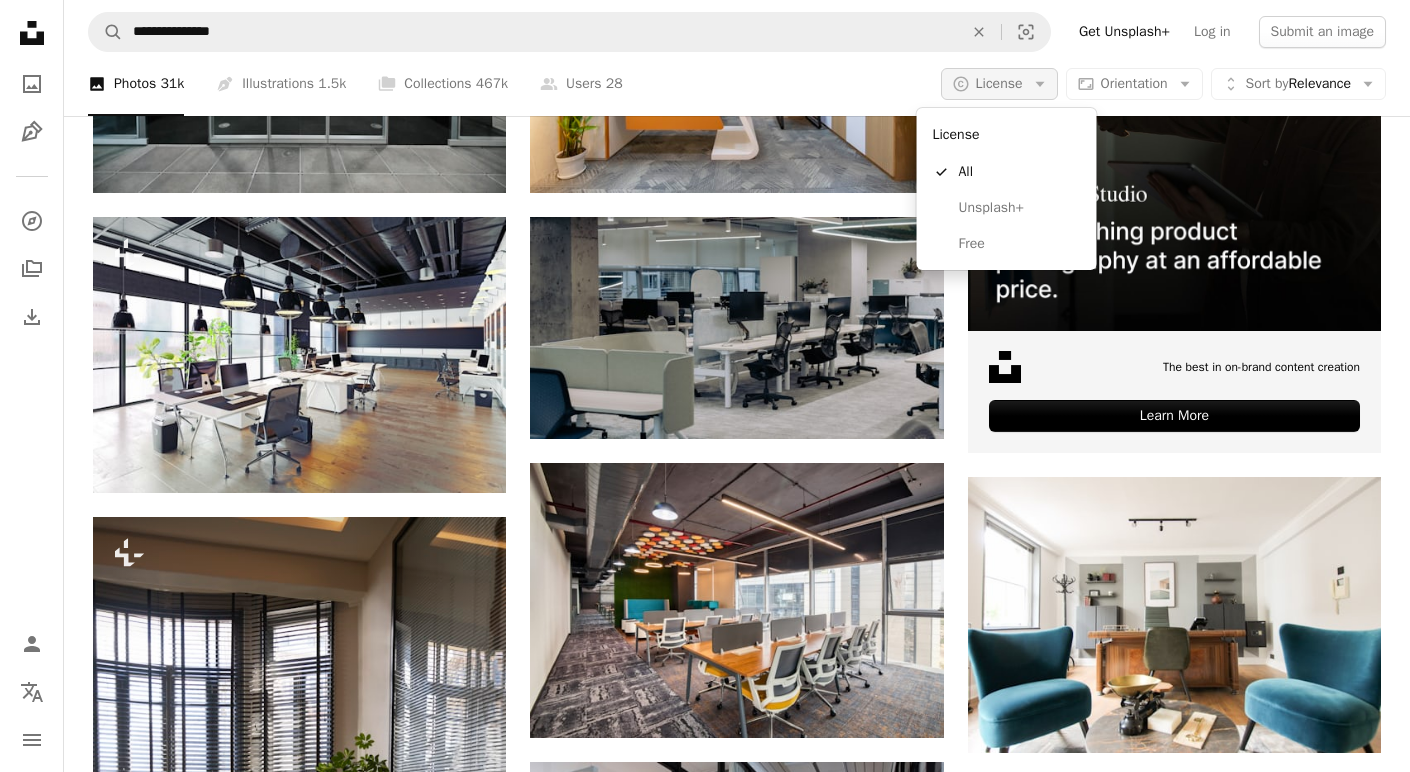 click on "Arrow down" 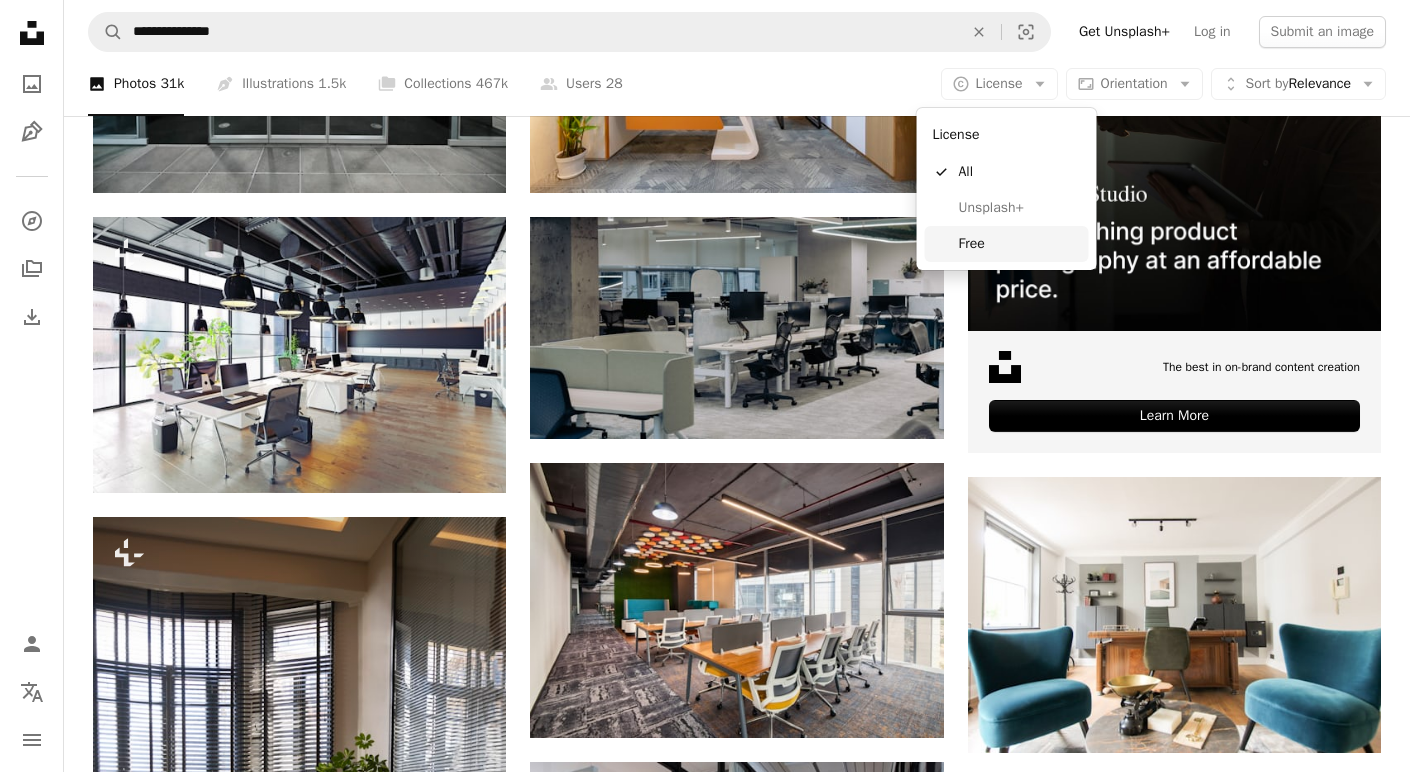 click on "Free" at bounding box center [1020, 244] 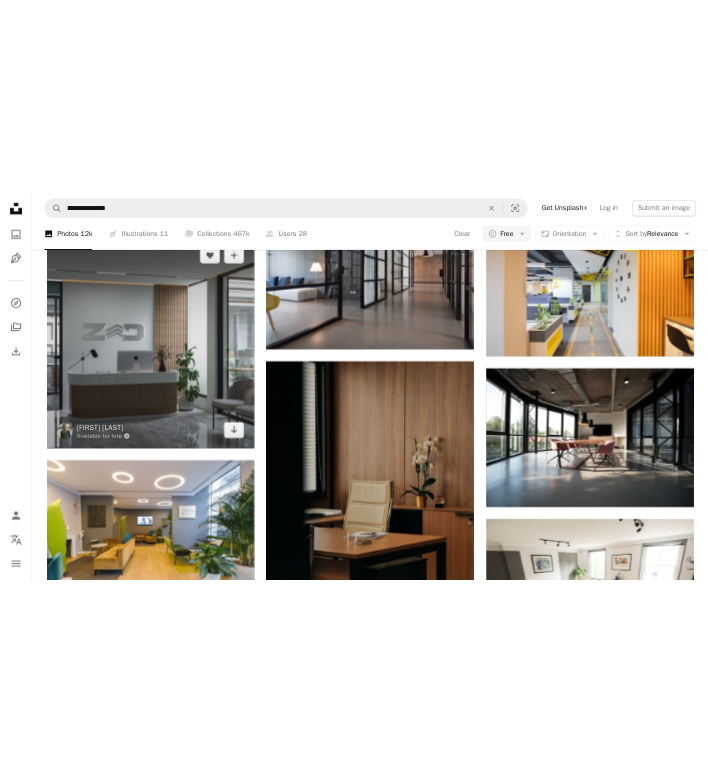 scroll, scrollTop: 1036, scrollLeft: 0, axis: vertical 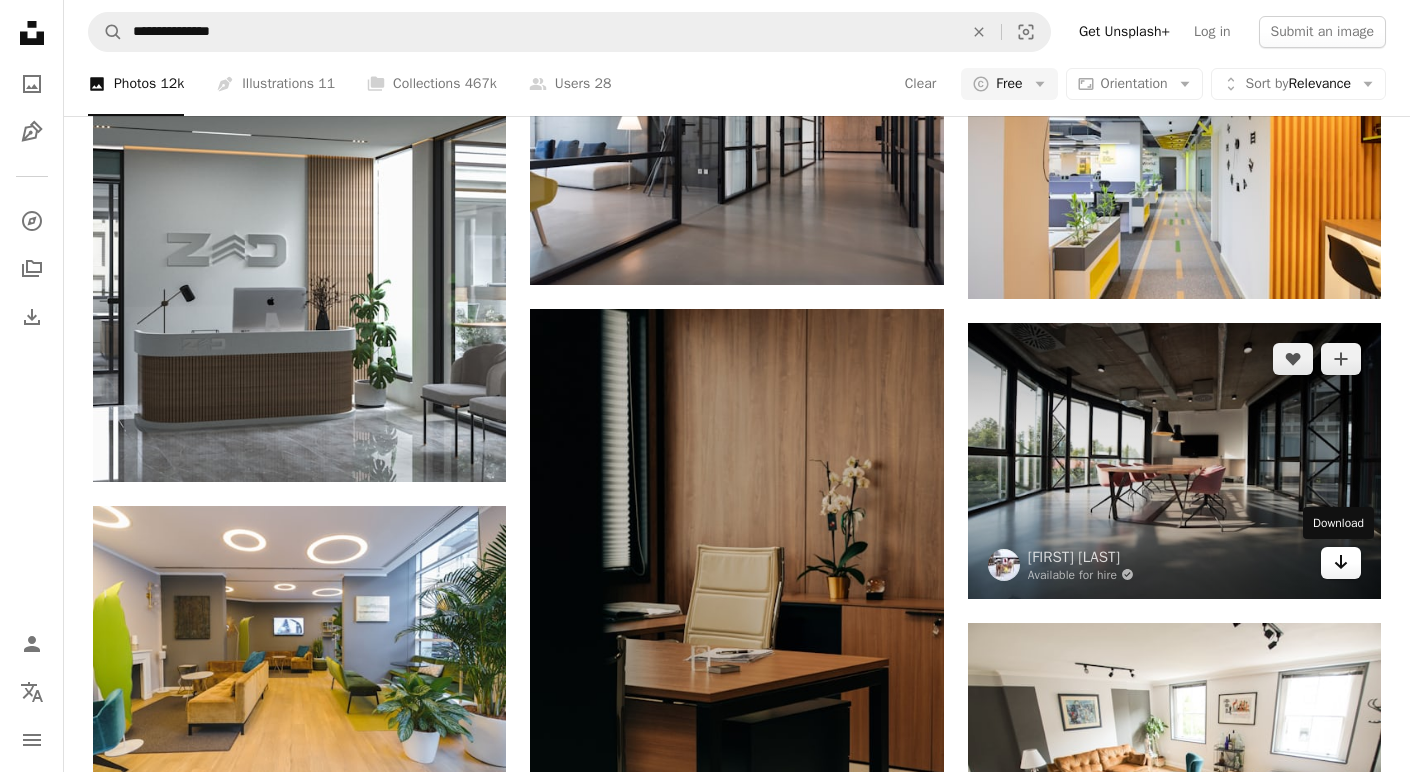 click on "Arrow pointing down" at bounding box center (1341, 563) 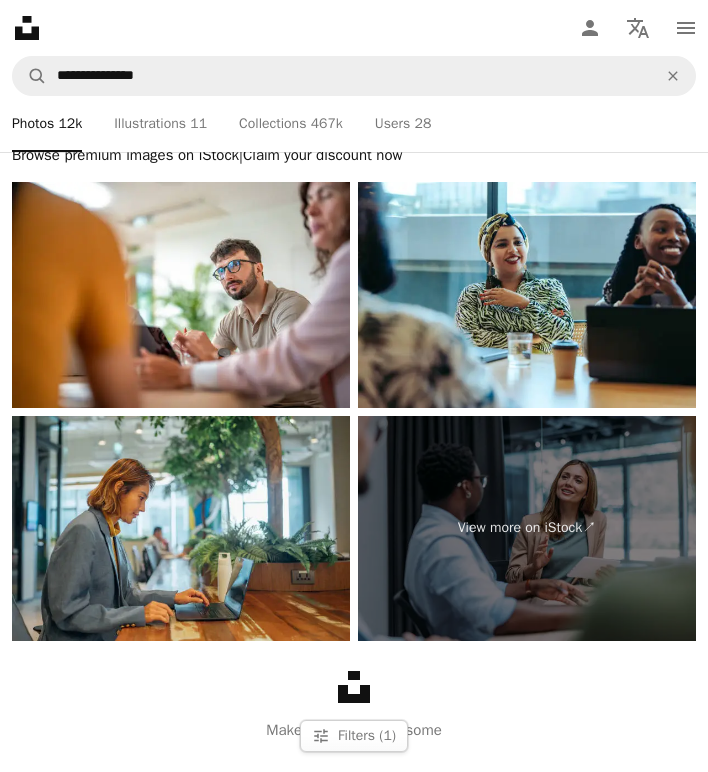 scroll, scrollTop: 15880, scrollLeft: 0, axis: vertical 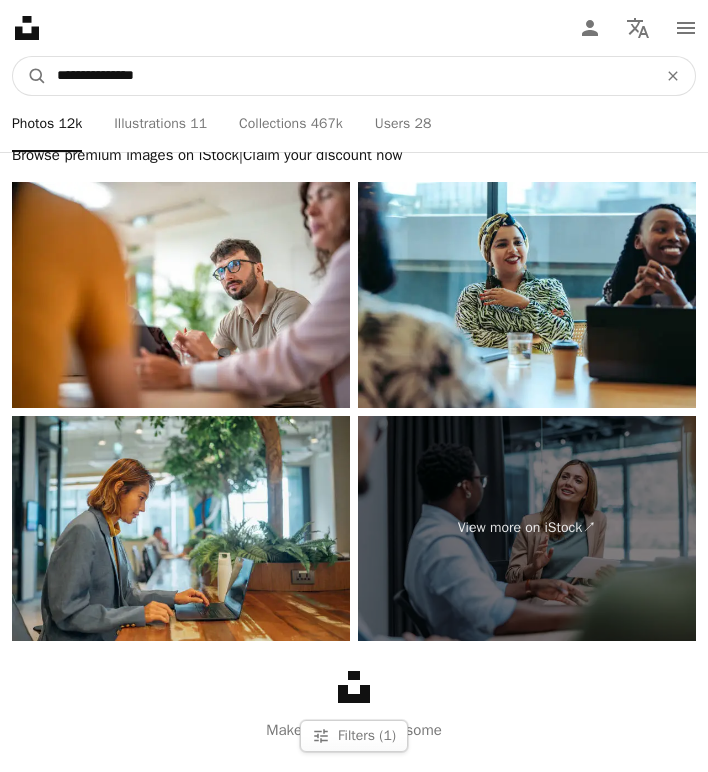 drag, startPoint x: 155, startPoint y: 79, endPoint x: -37, endPoint y: 78, distance: 192.00261 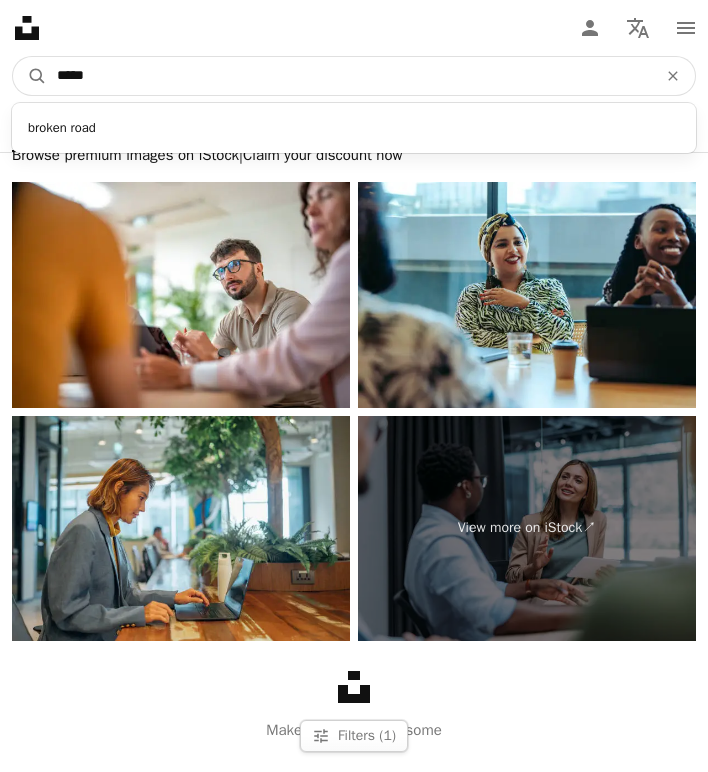 type on "******" 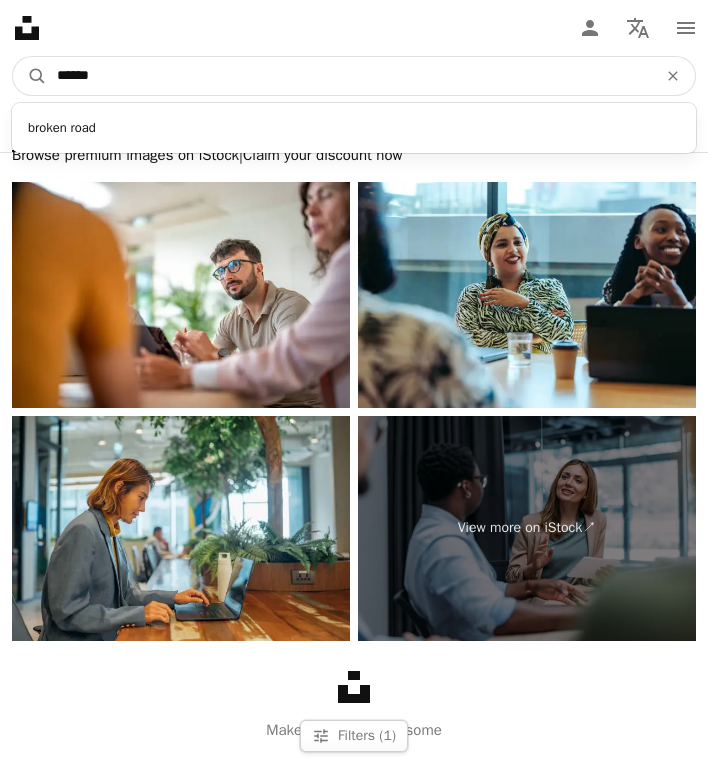 click on "A magnifying glass" at bounding box center (30, 76) 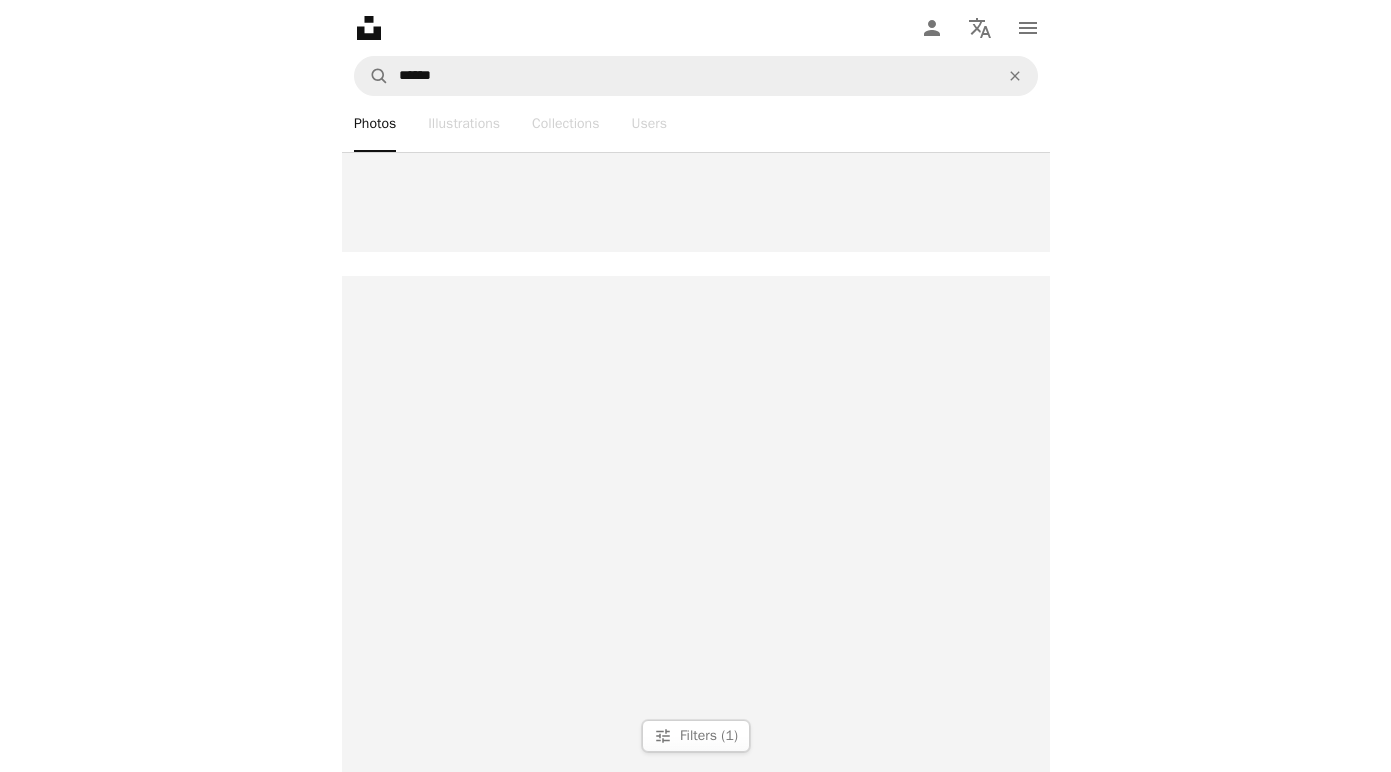 scroll, scrollTop: 0, scrollLeft: 0, axis: both 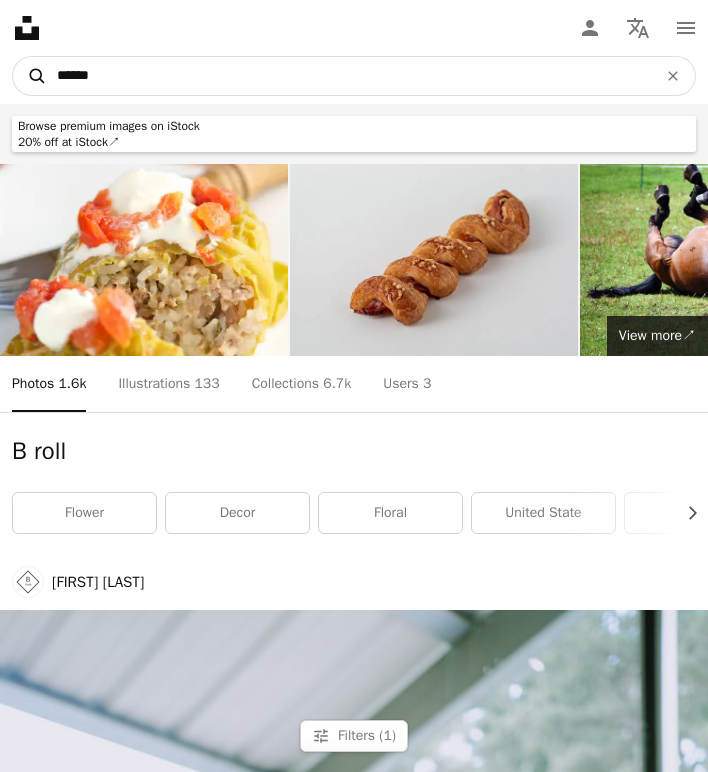 drag, startPoint x: 116, startPoint y: 80, endPoint x: 29, endPoint y: 80, distance: 87 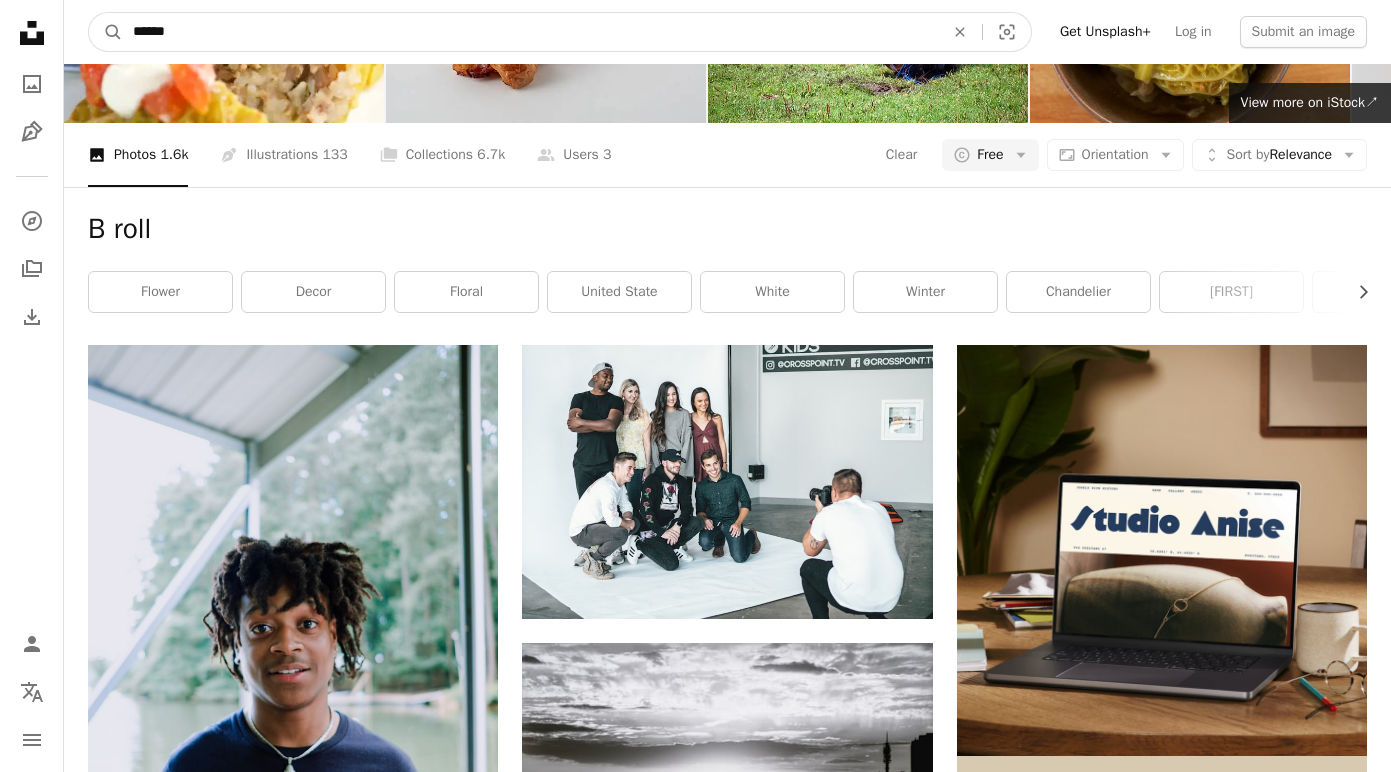 scroll, scrollTop: 0, scrollLeft: 0, axis: both 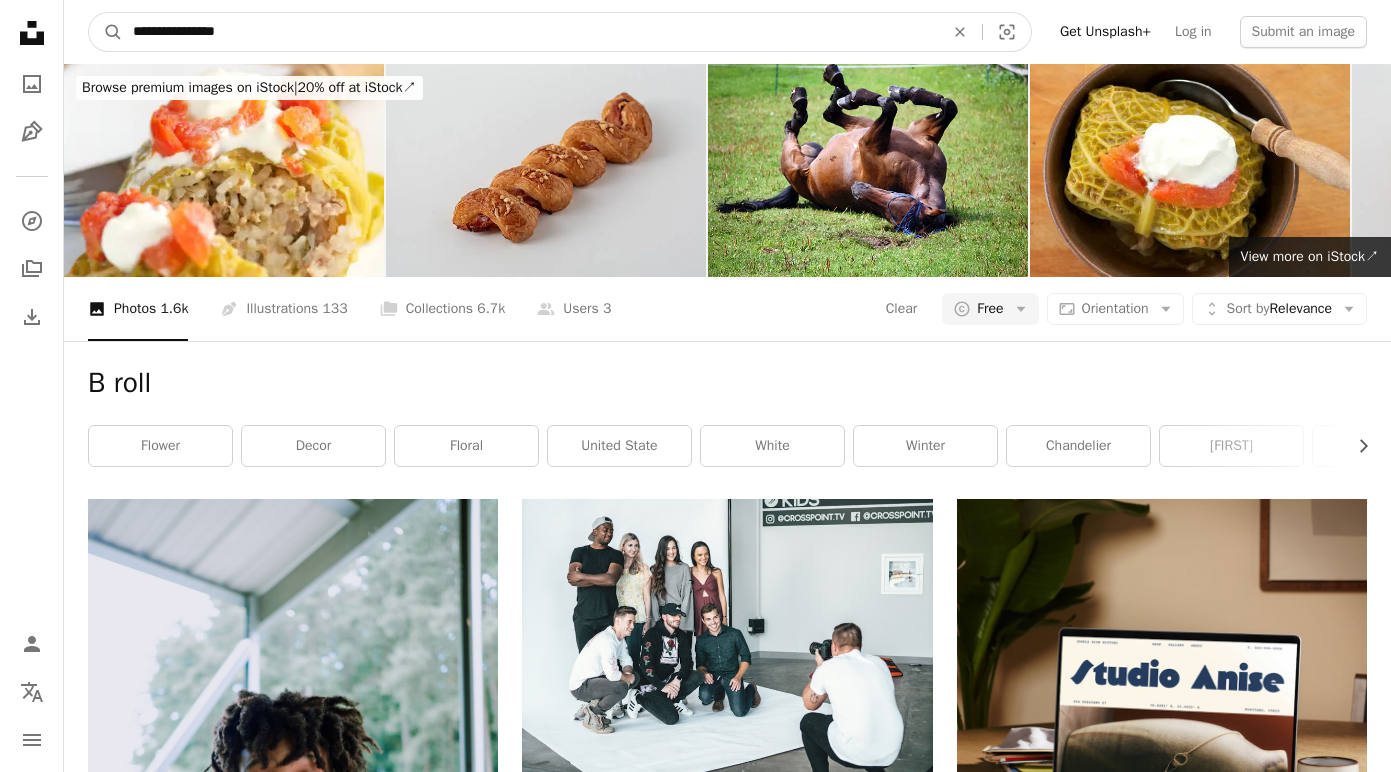 type on "**********" 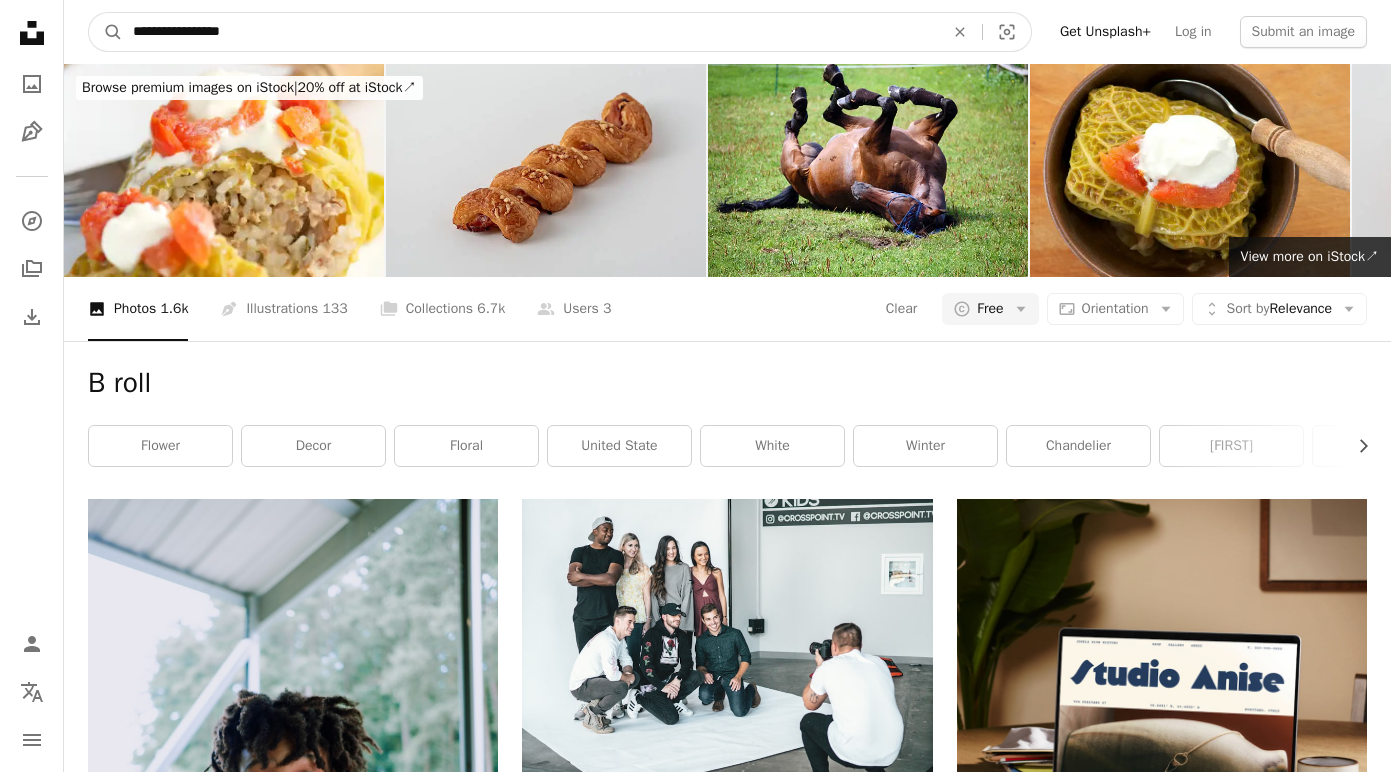 click on "A magnifying glass" at bounding box center (106, 32) 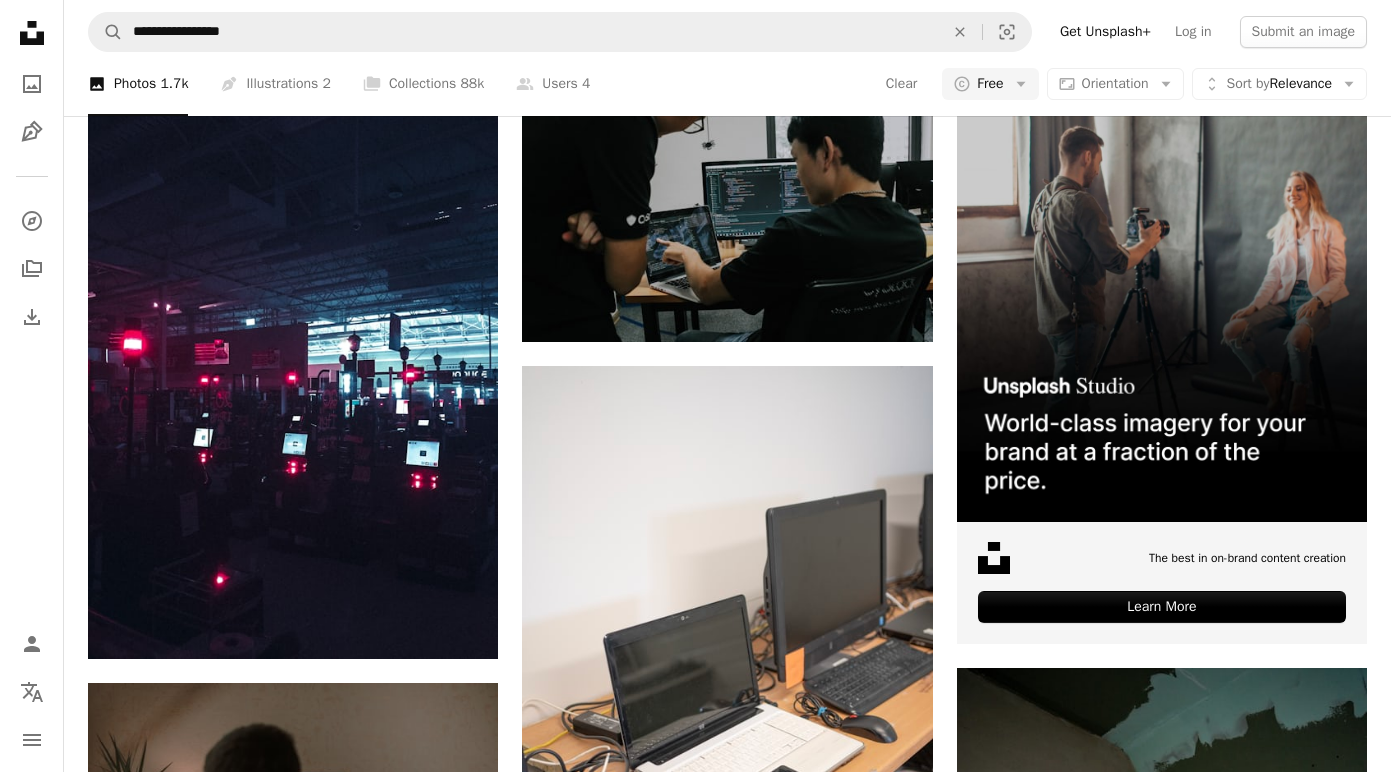 scroll, scrollTop: 698, scrollLeft: 0, axis: vertical 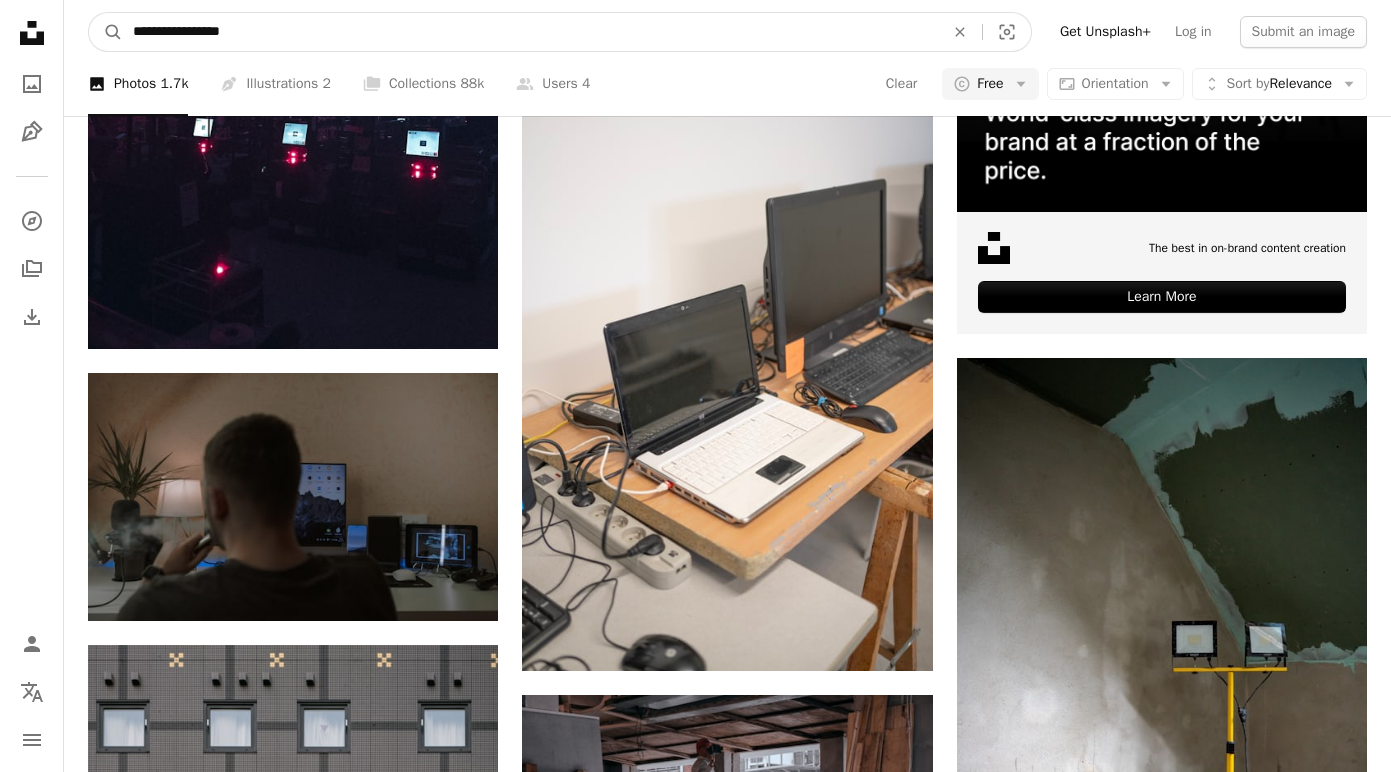 click on "**********" at bounding box center (530, 32) 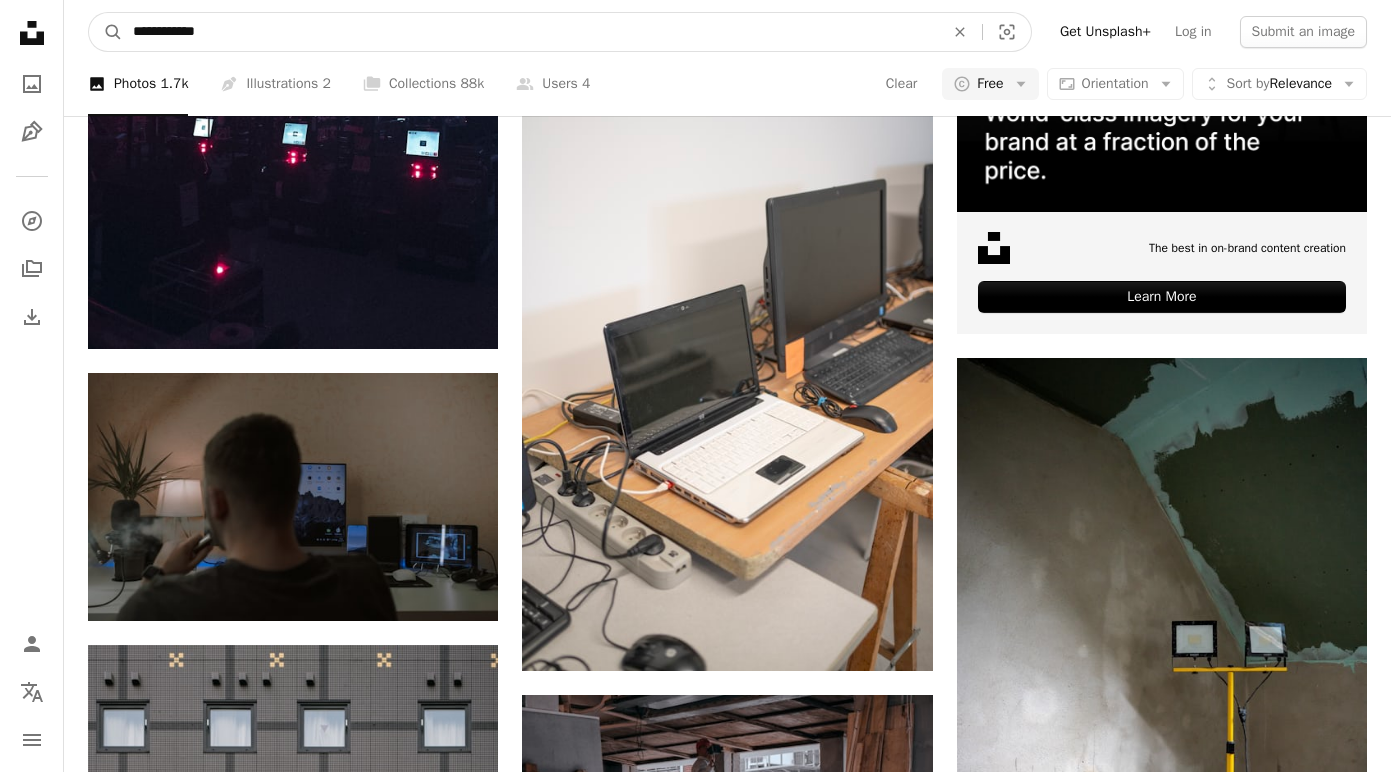 type on "**********" 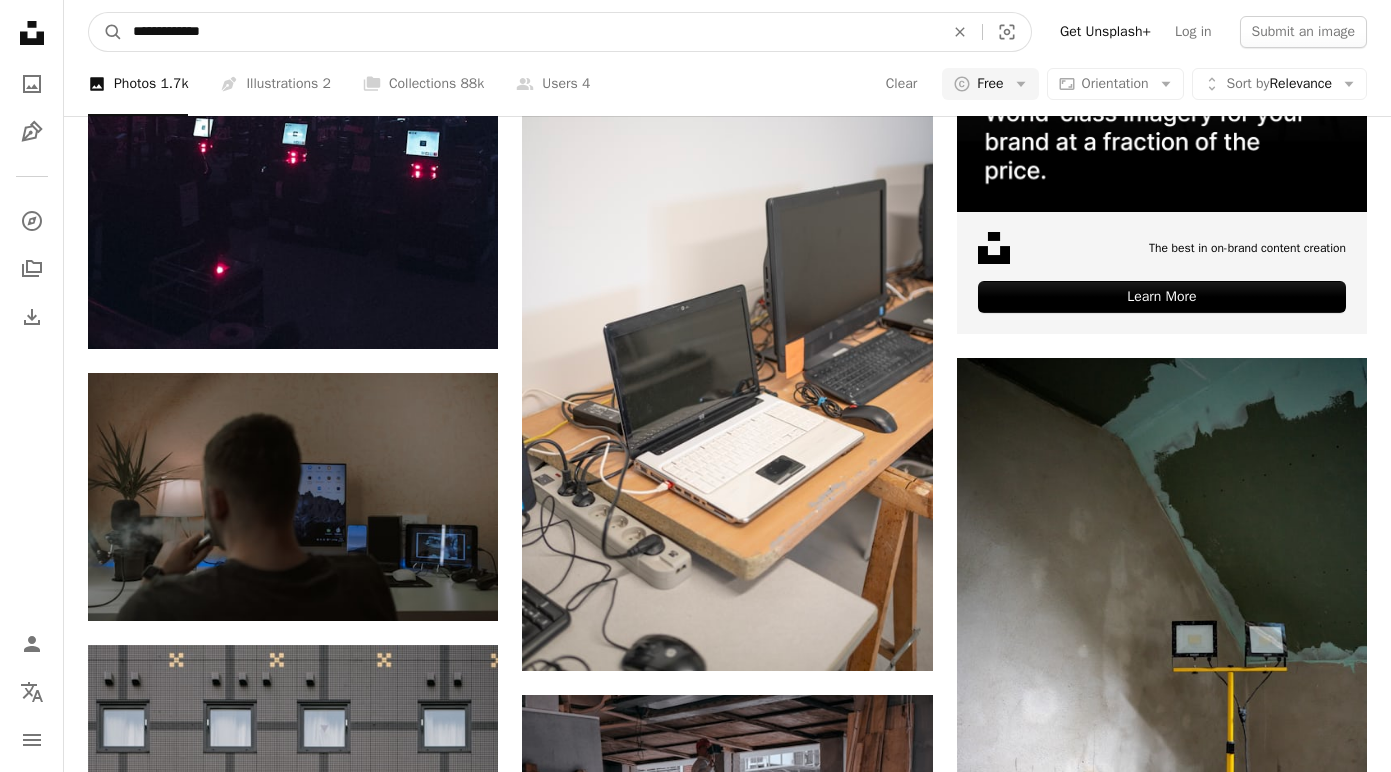 click on "A magnifying glass" at bounding box center [106, 32] 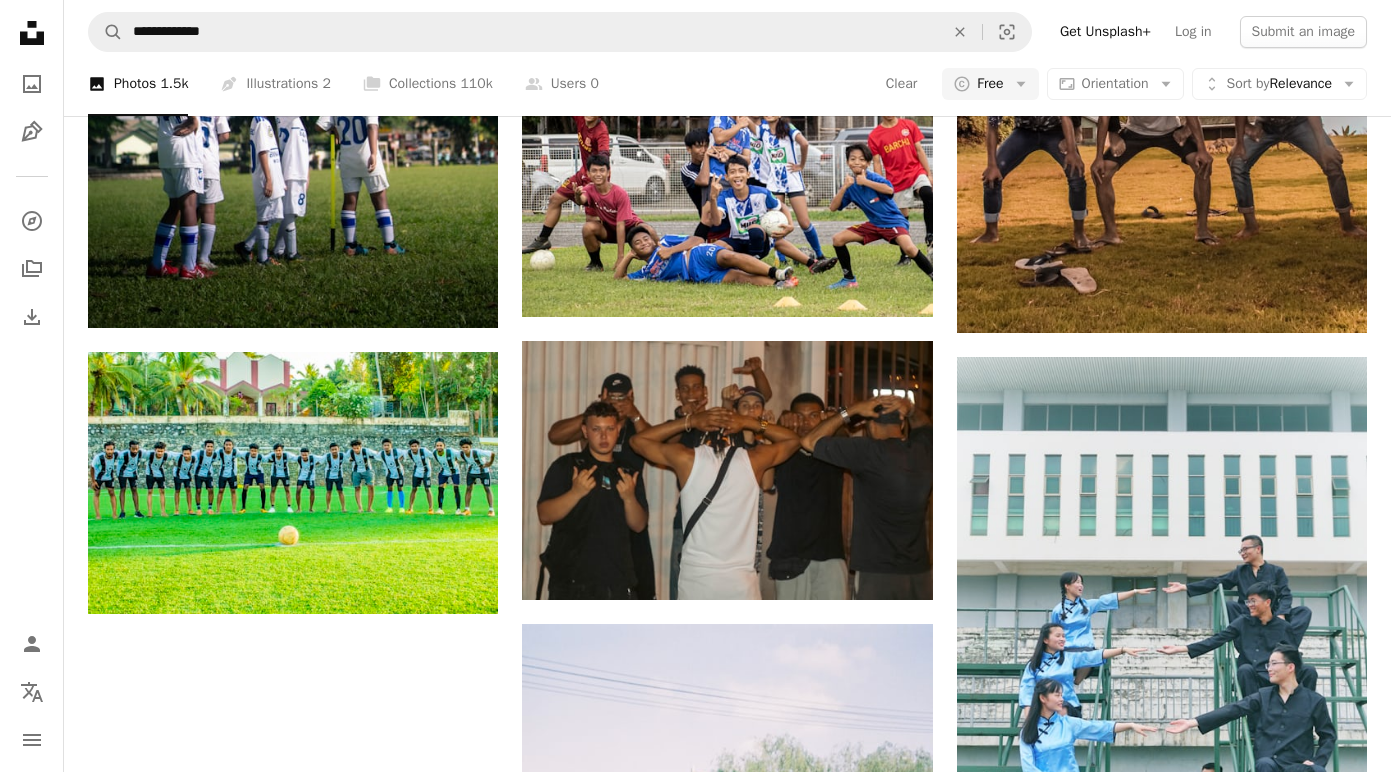 scroll, scrollTop: 2315, scrollLeft: 0, axis: vertical 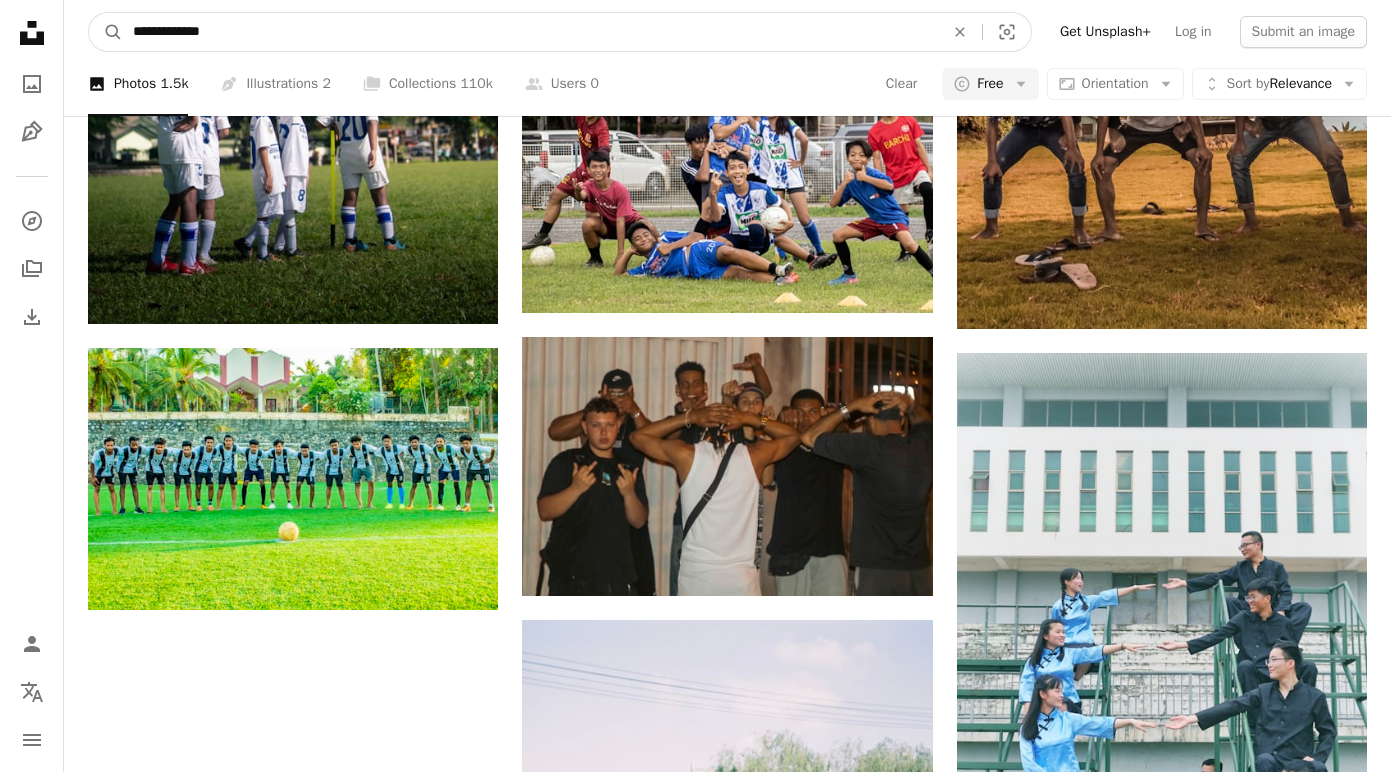 drag, startPoint x: 169, startPoint y: 31, endPoint x: 72, endPoint y: 31, distance: 97 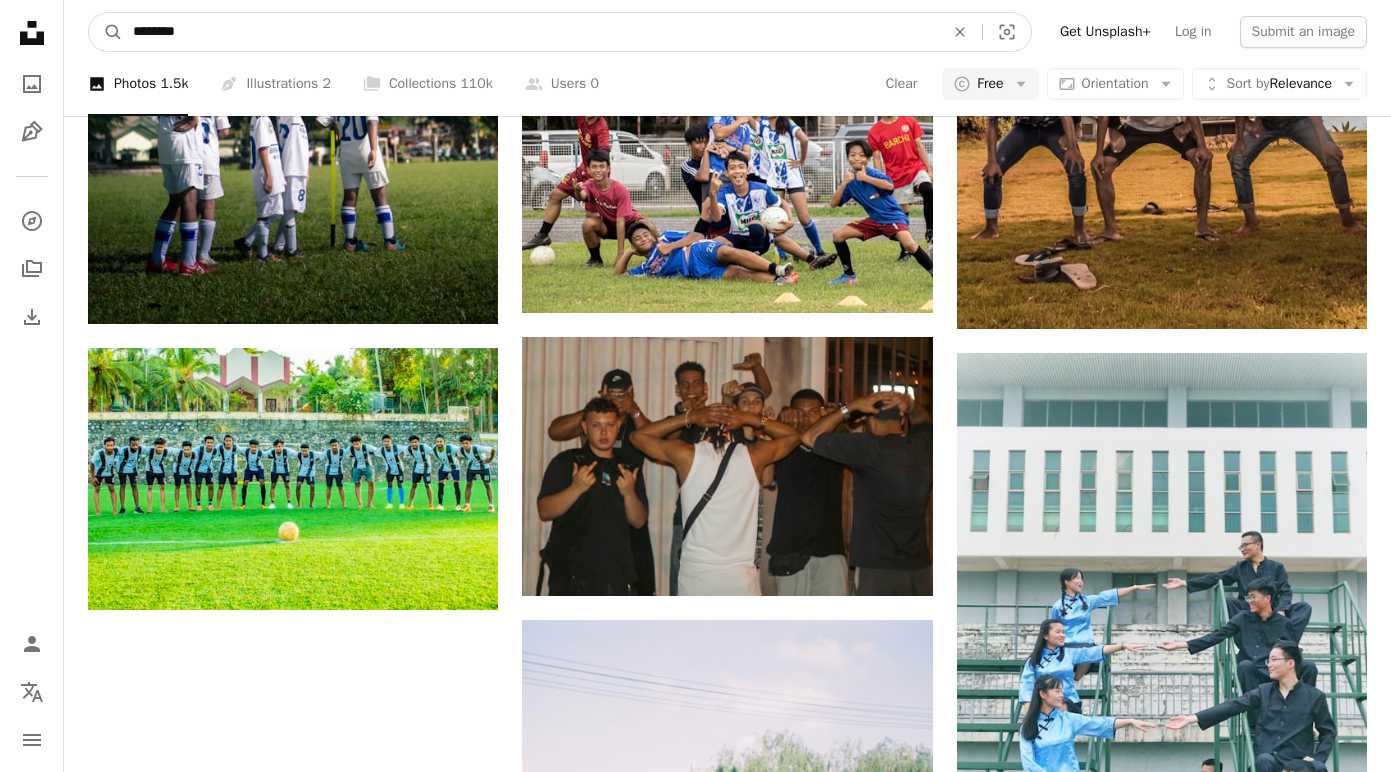 type on "********" 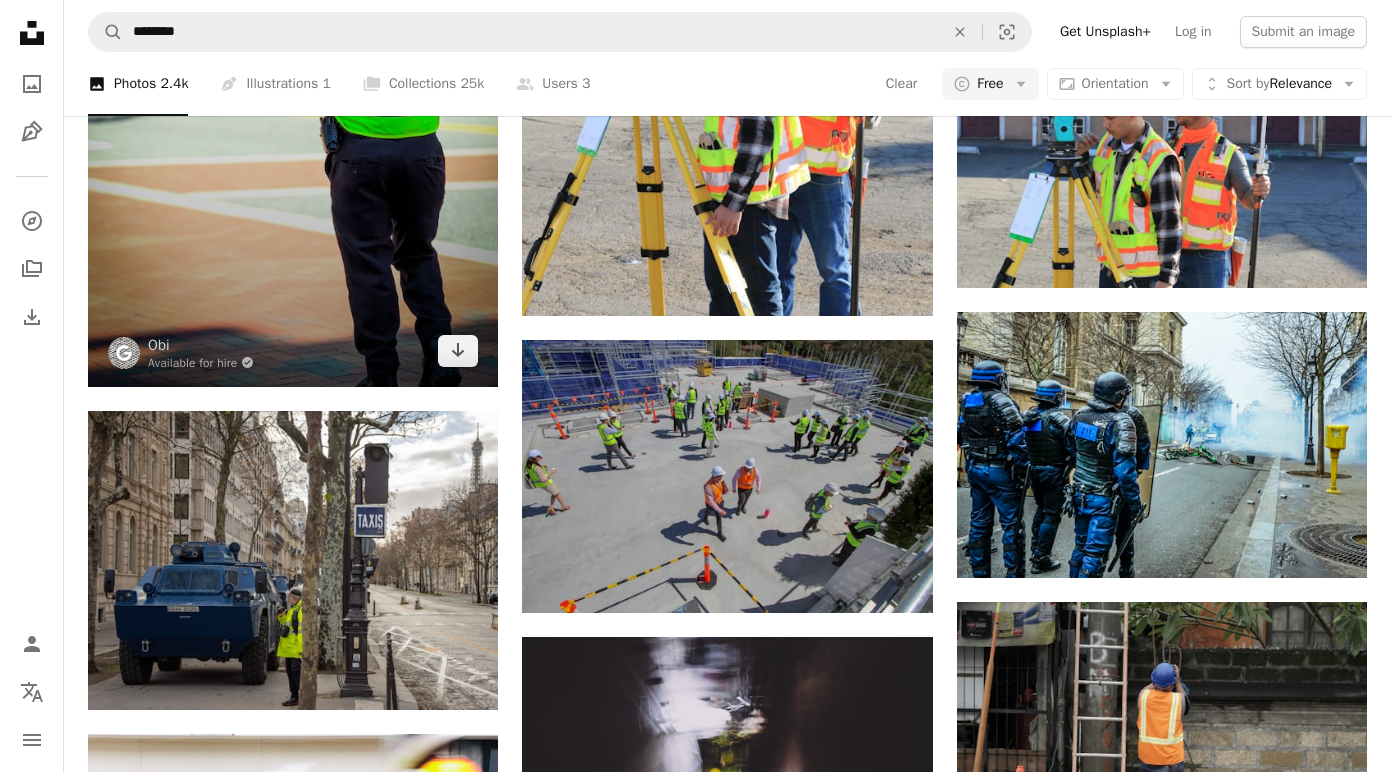 scroll, scrollTop: 1527, scrollLeft: 0, axis: vertical 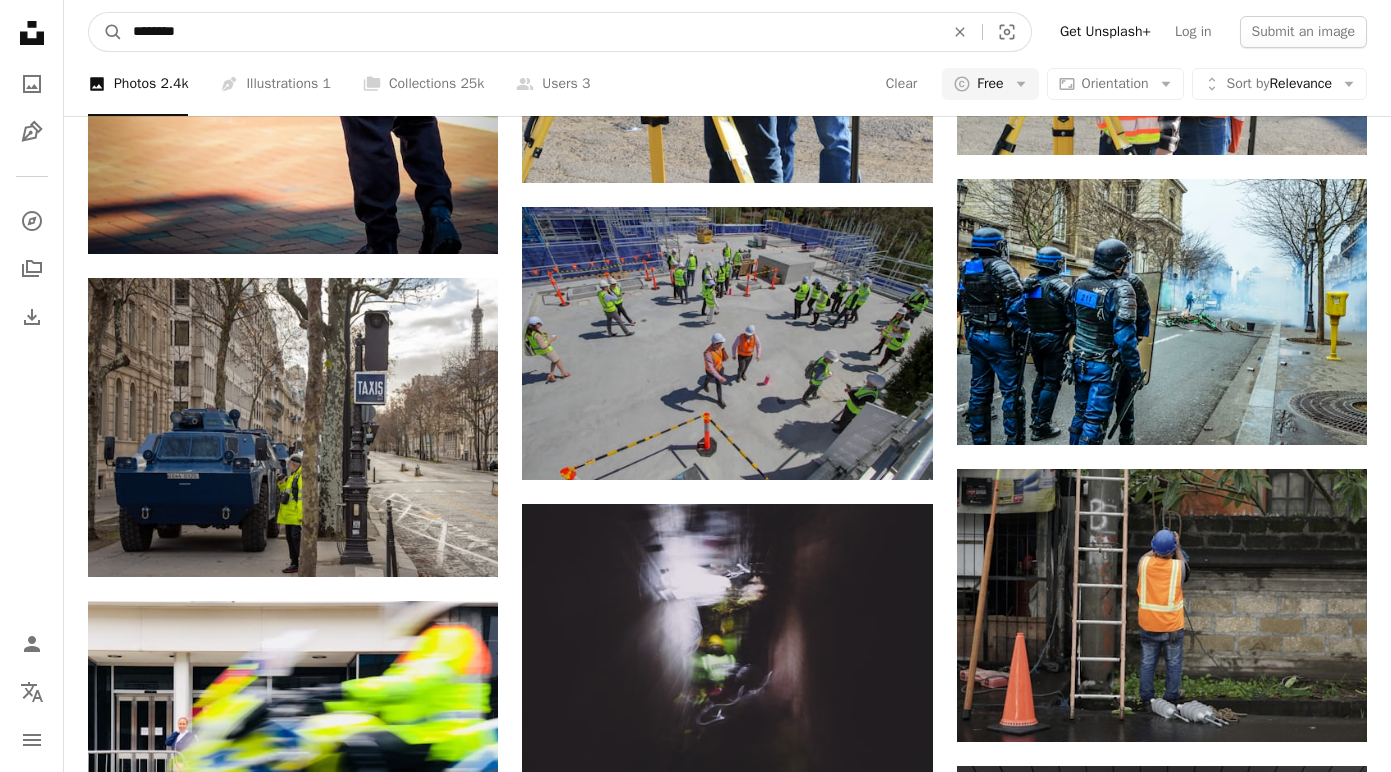 click on "********" at bounding box center [530, 32] 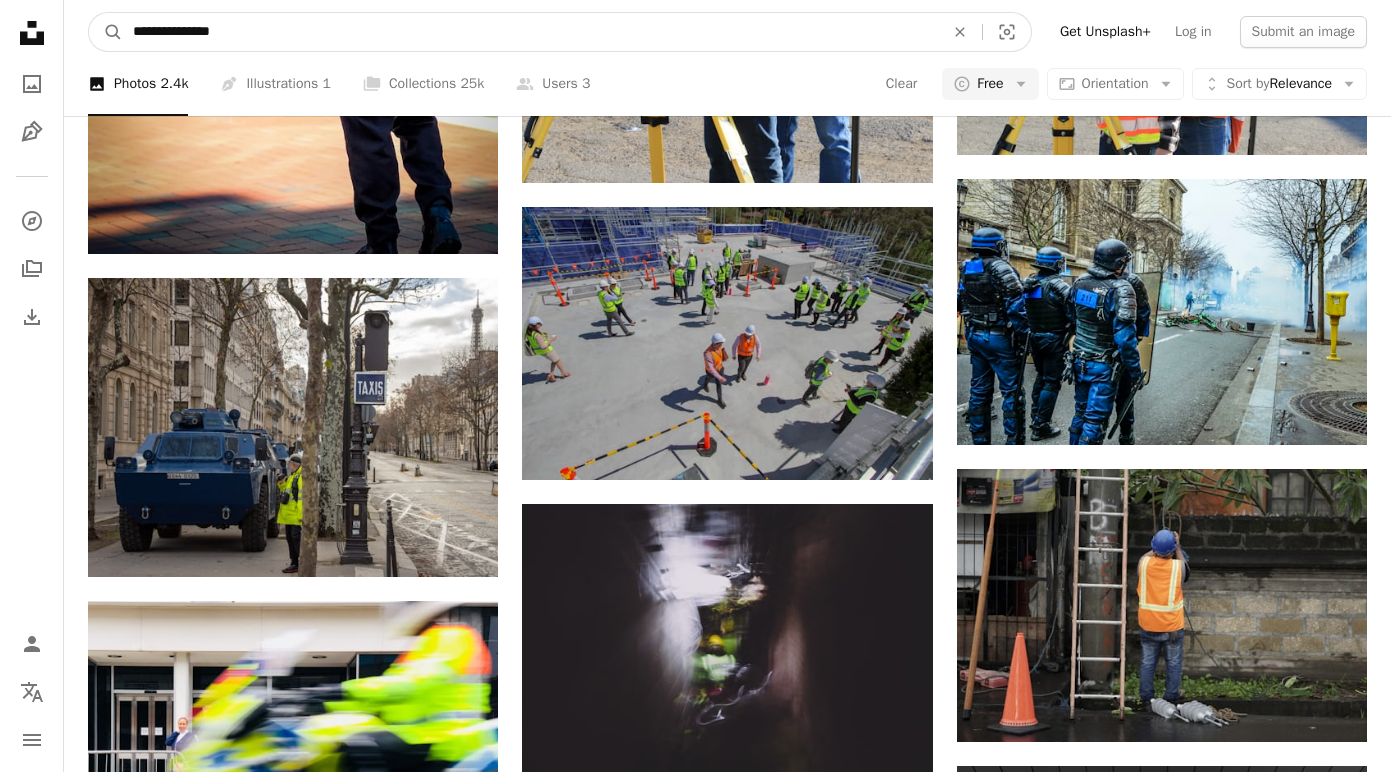 type on "**********" 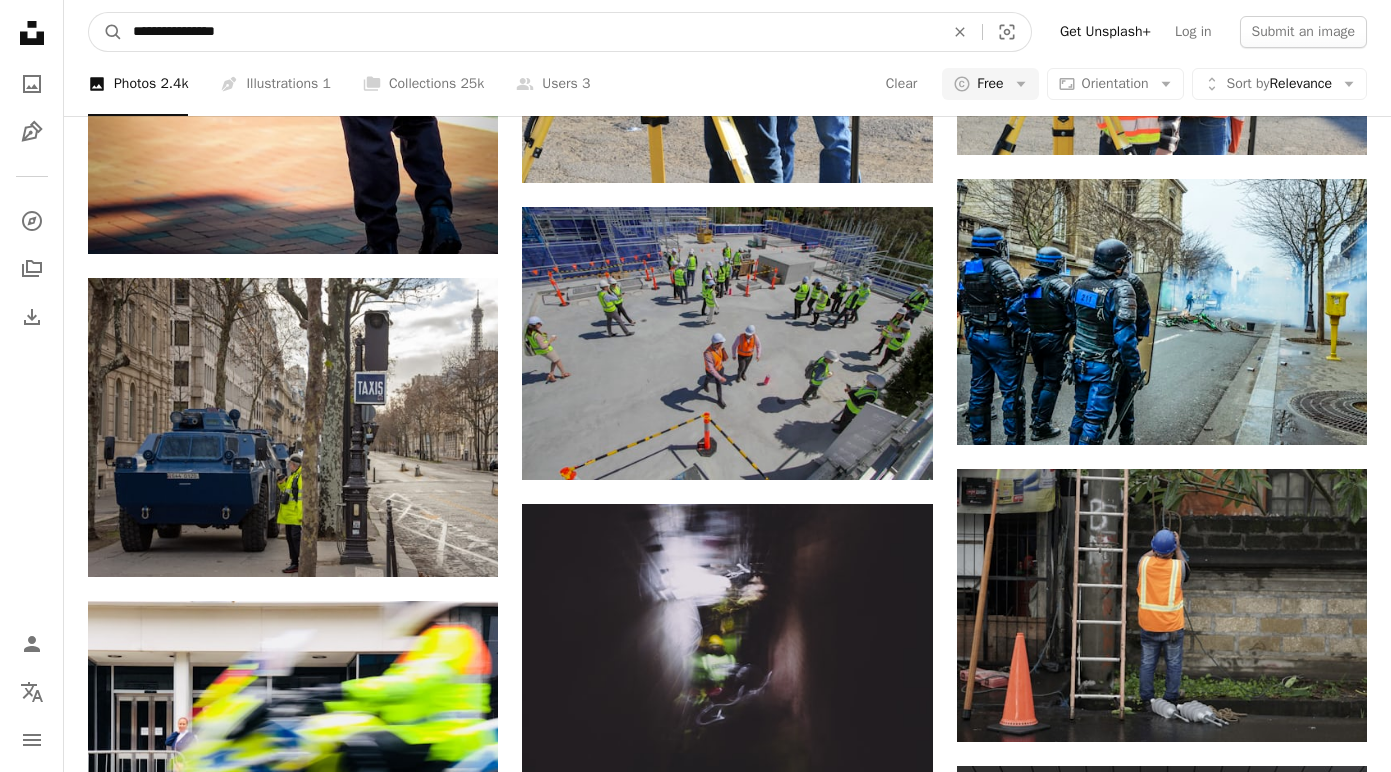 click on "A magnifying glass" at bounding box center [106, 32] 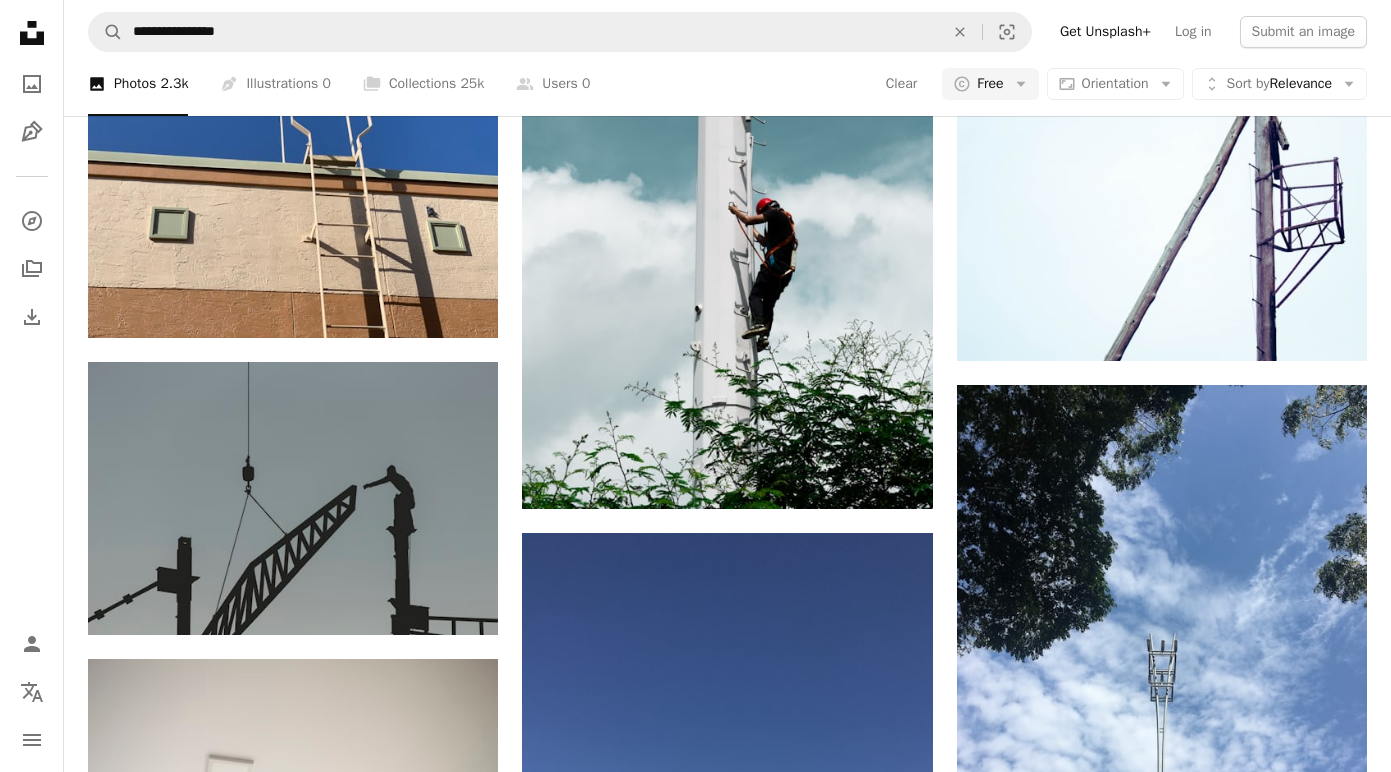 scroll, scrollTop: 1553, scrollLeft: 0, axis: vertical 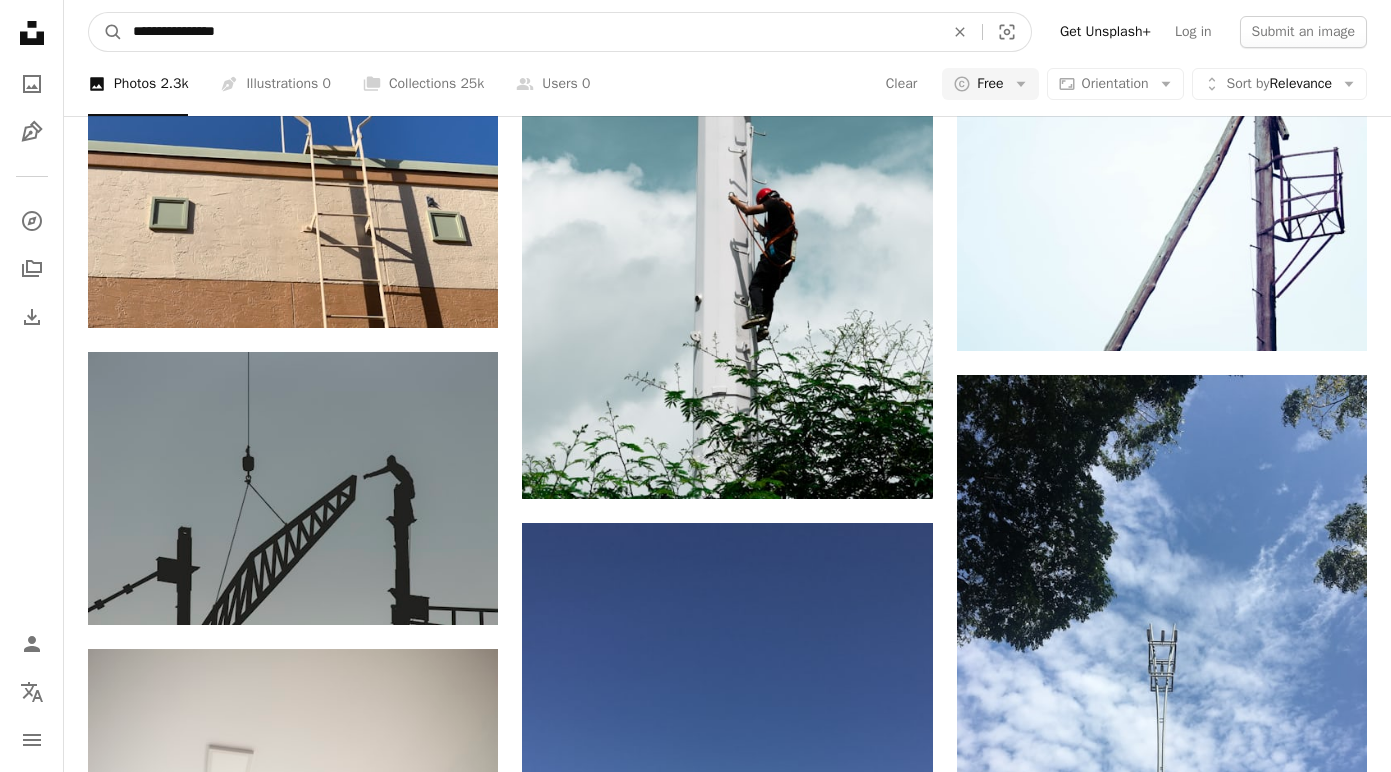 click on "**********" at bounding box center (530, 32) 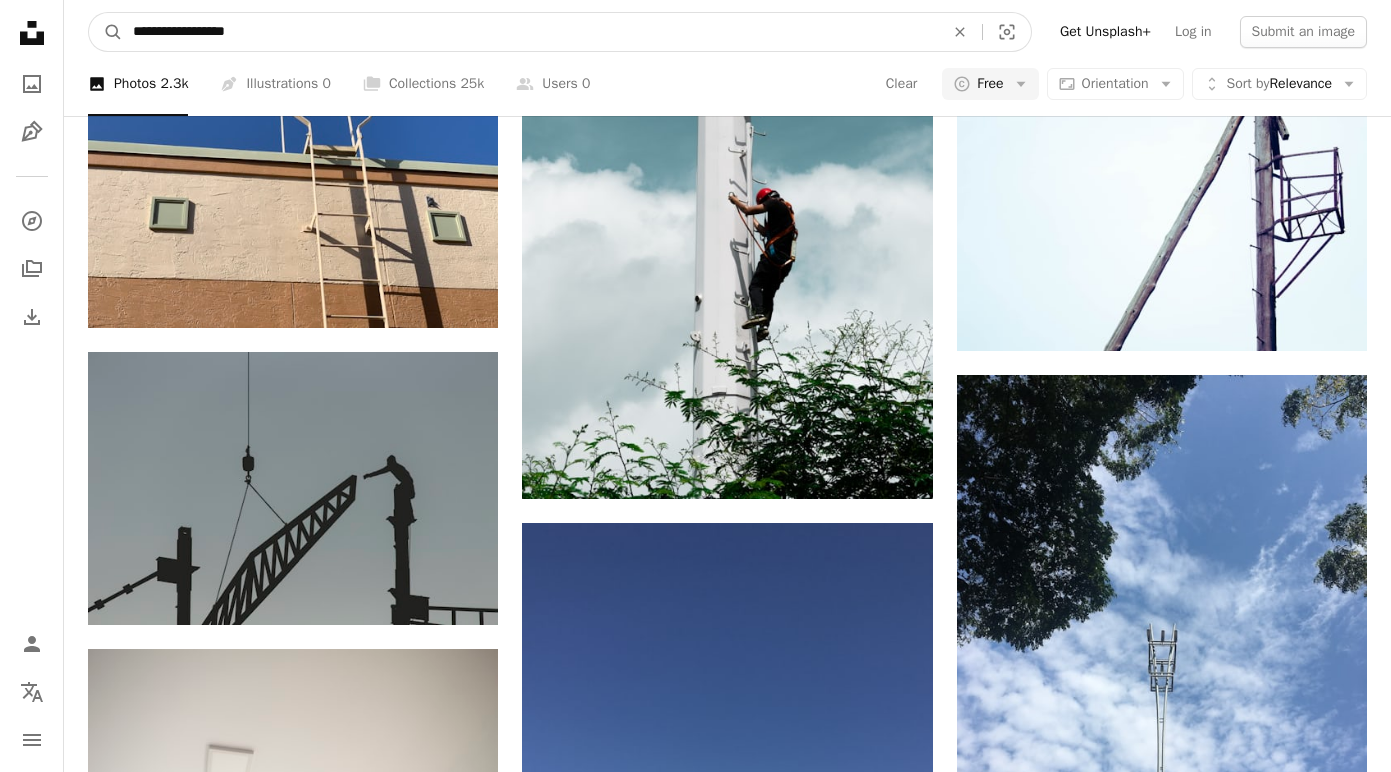 type on "**********" 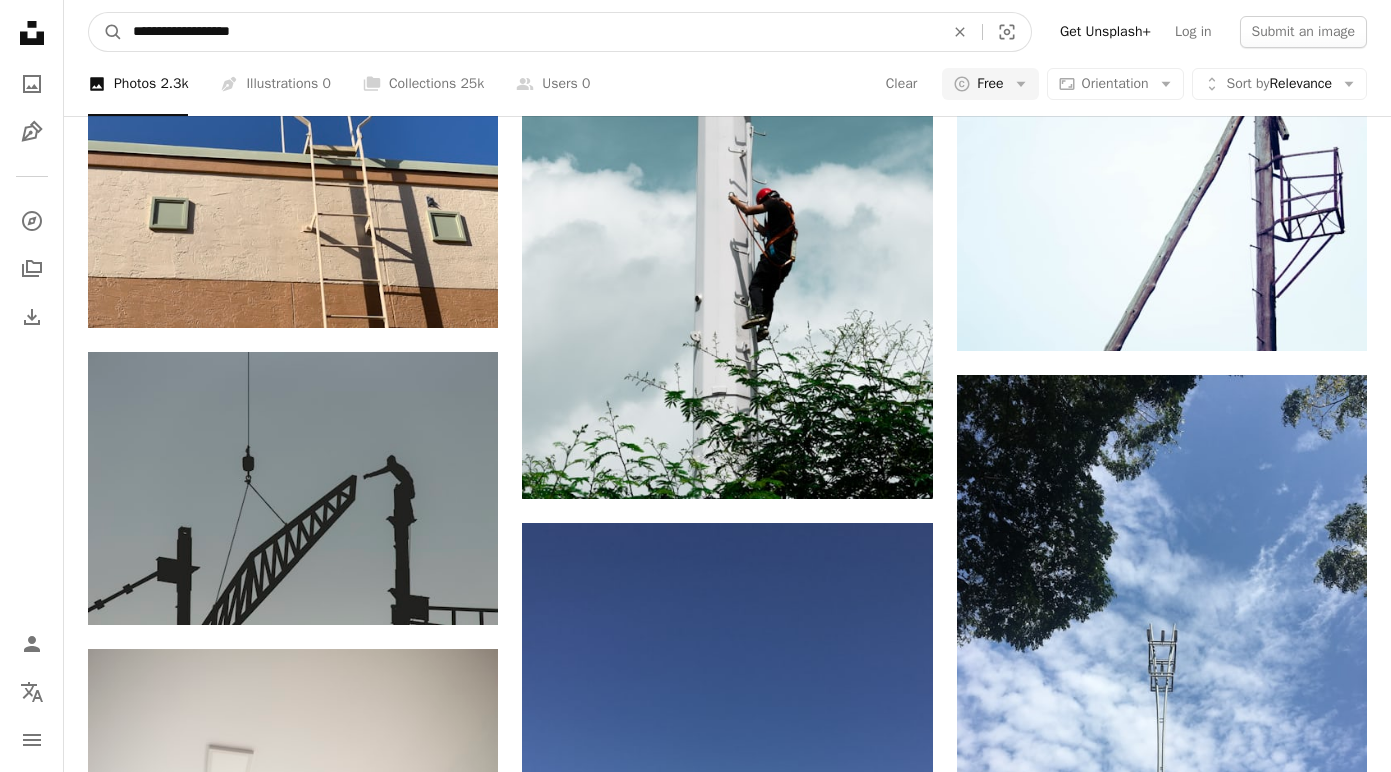 click on "A magnifying glass" at bounding box center [106, 32] 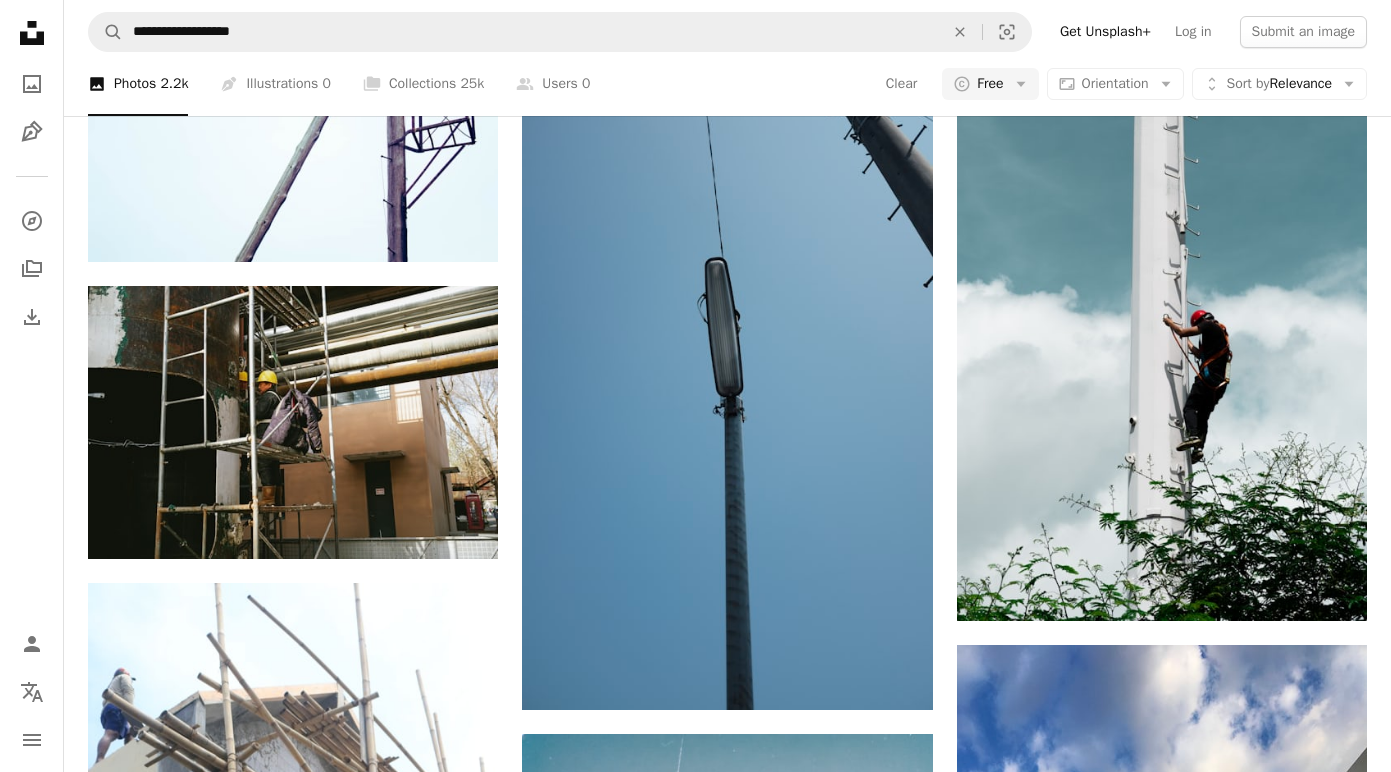 scroll, scrollTop: 1643, scrollLeft: 0, axis: vertical 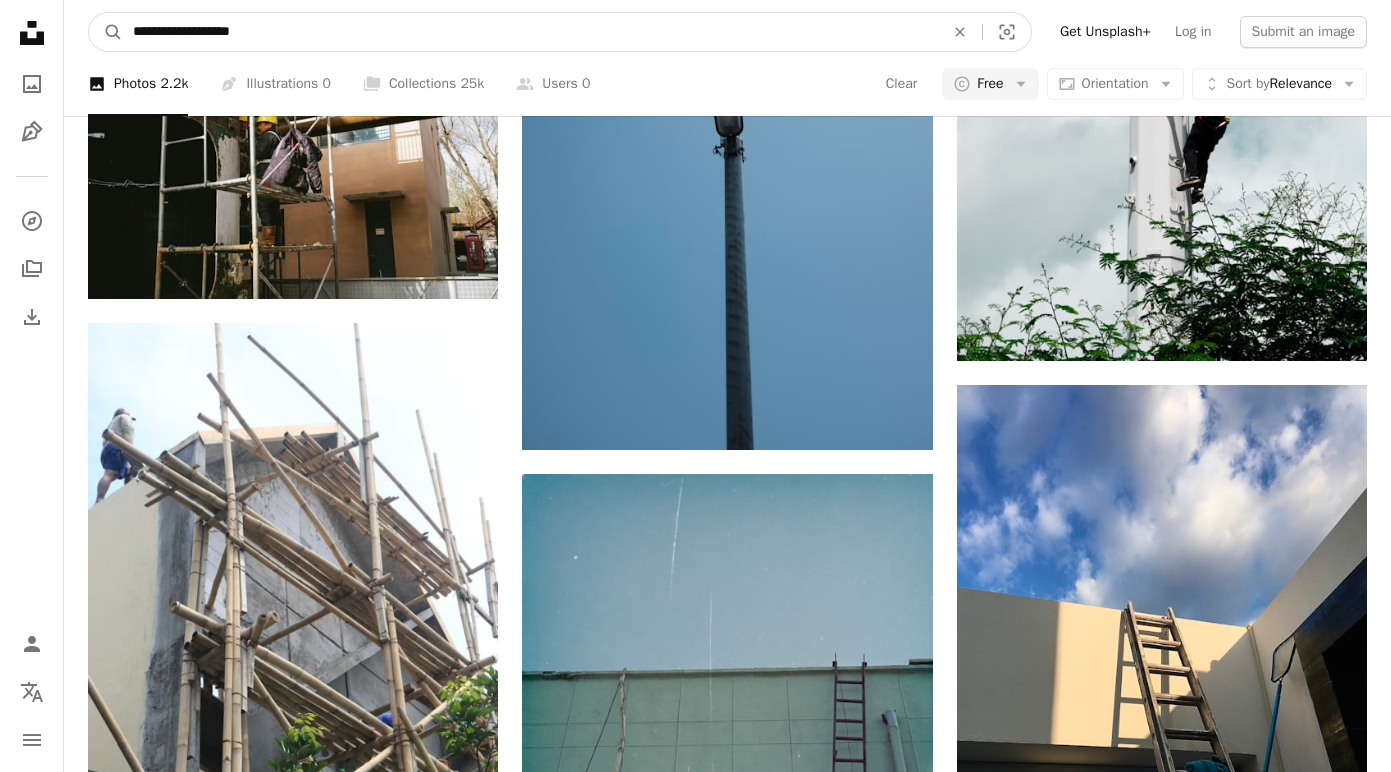 click on "**********" at bounding box center (530, 32) 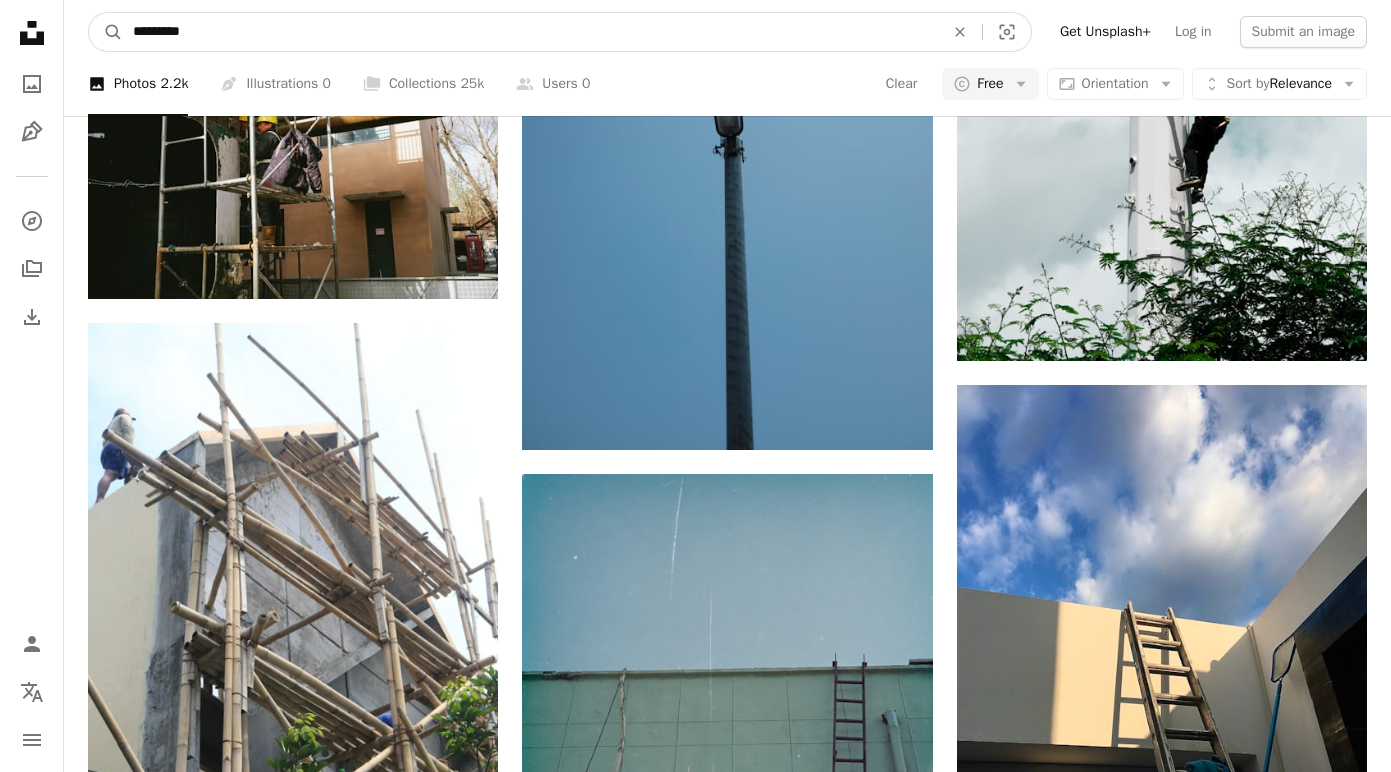 type on "********" 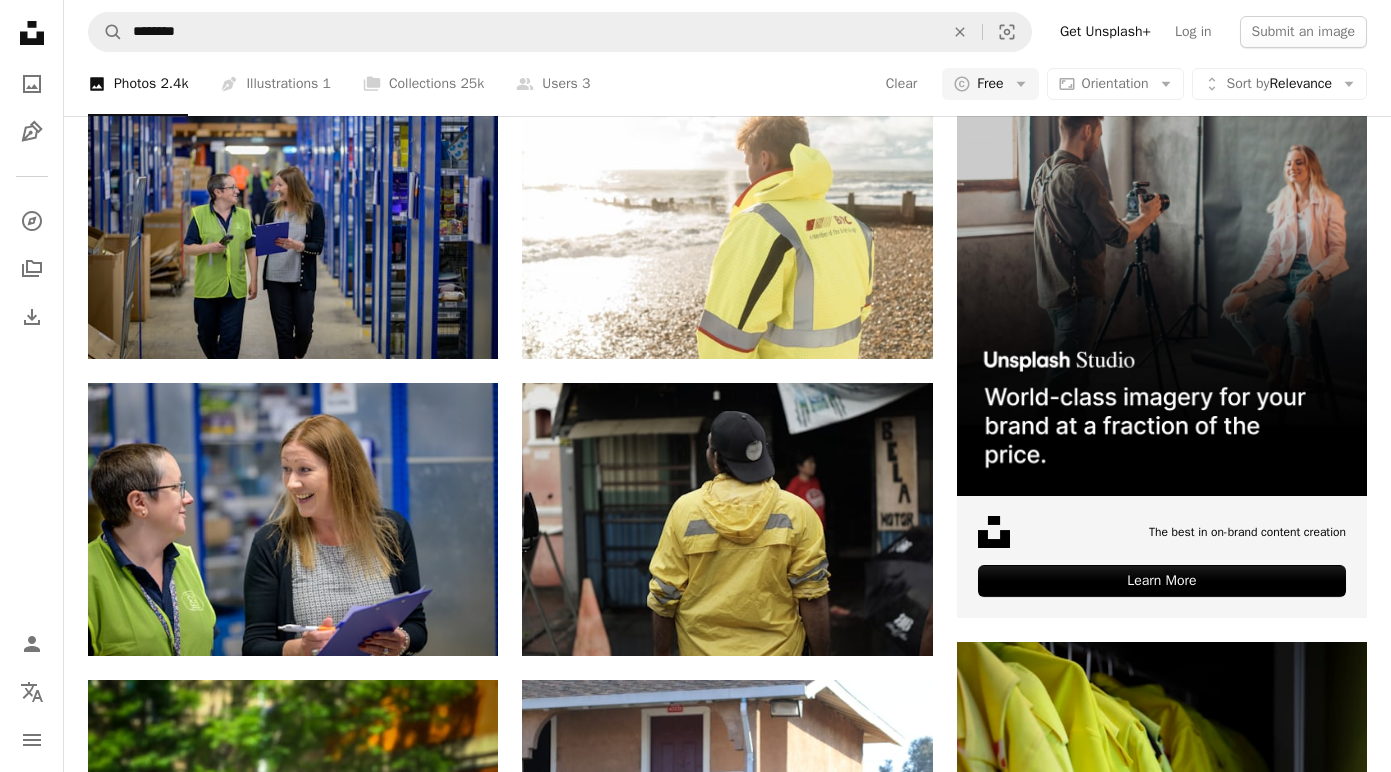 scroll, scrollTop: 0, scrollLeft: 0, axis: both 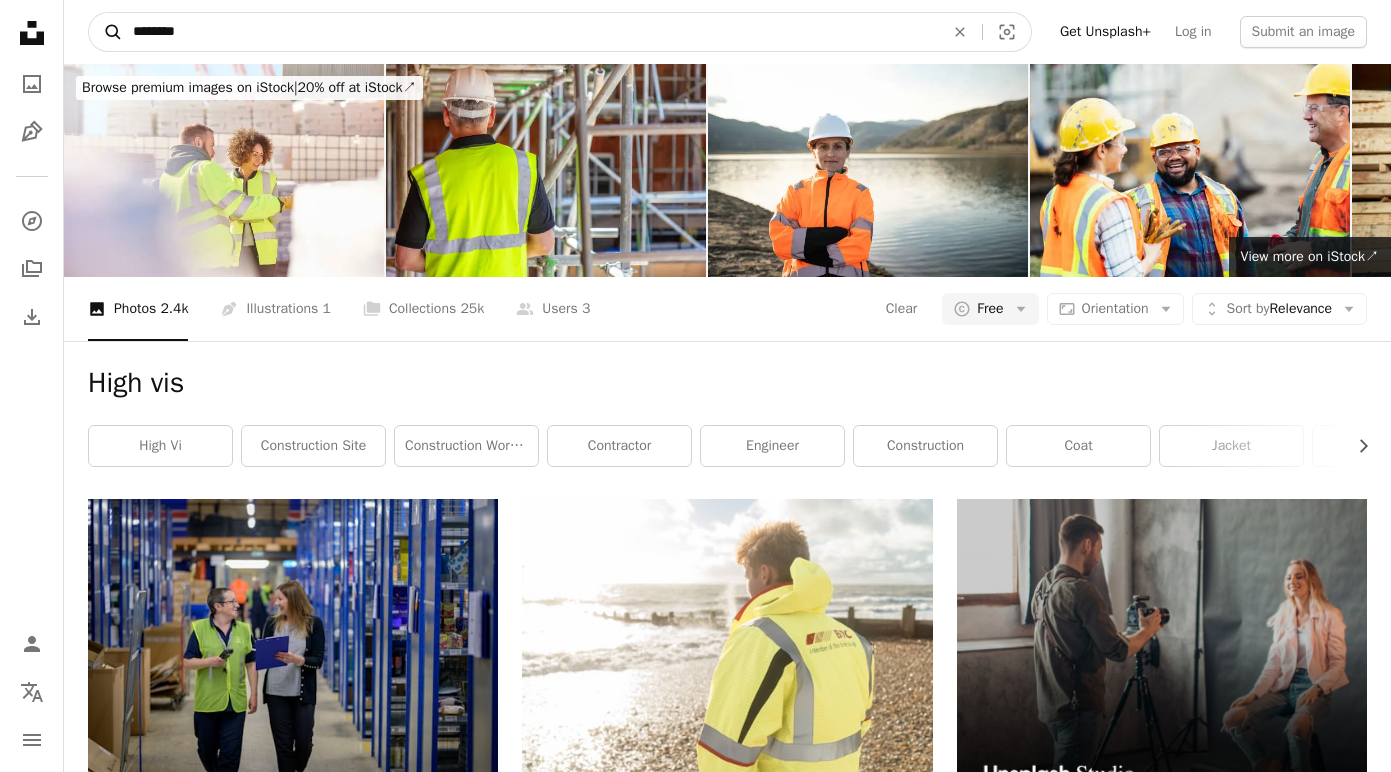 drag, startPoint x: 189, startPoint y: 34, endPoint x: 108, endPoint y: 30, distance: 81.09871 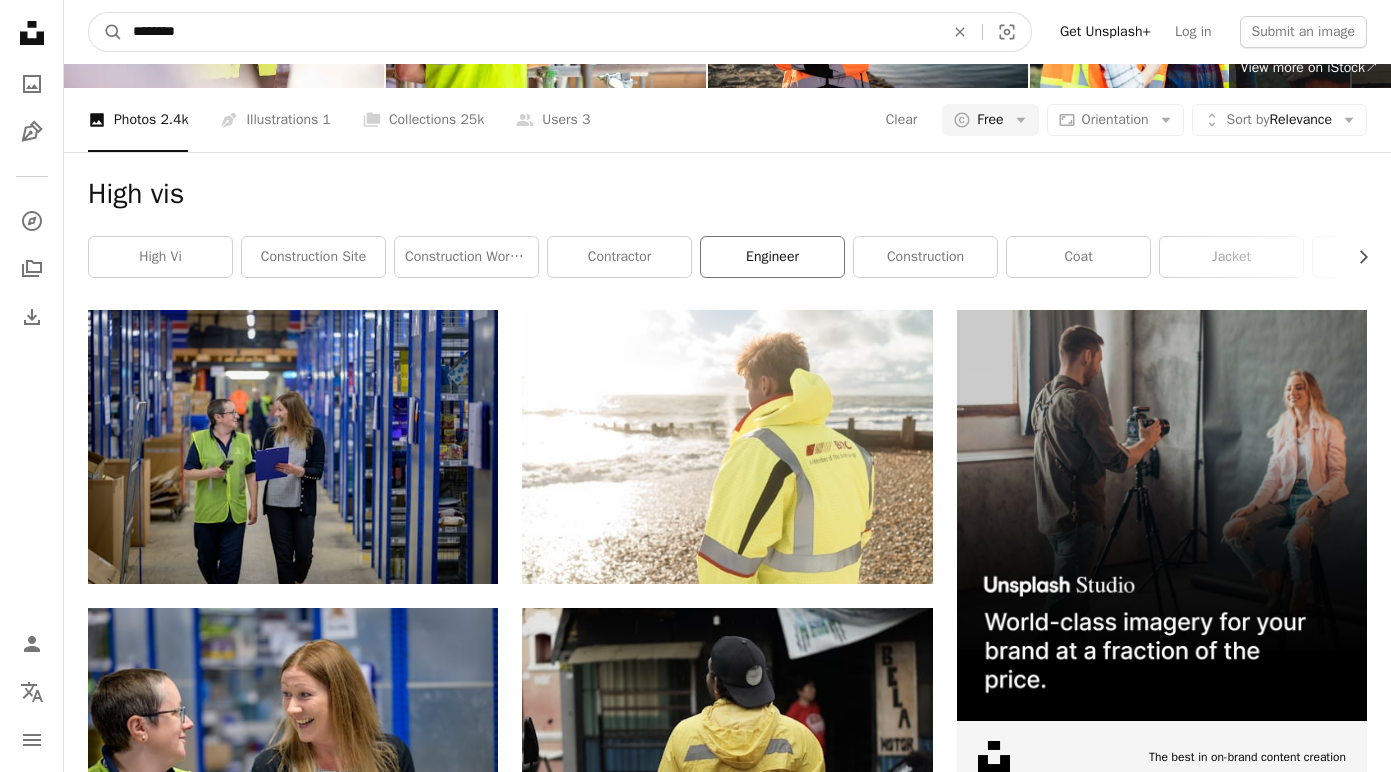 scroll, scrollTop: 192, scrollLeft: 0, axis: vertical 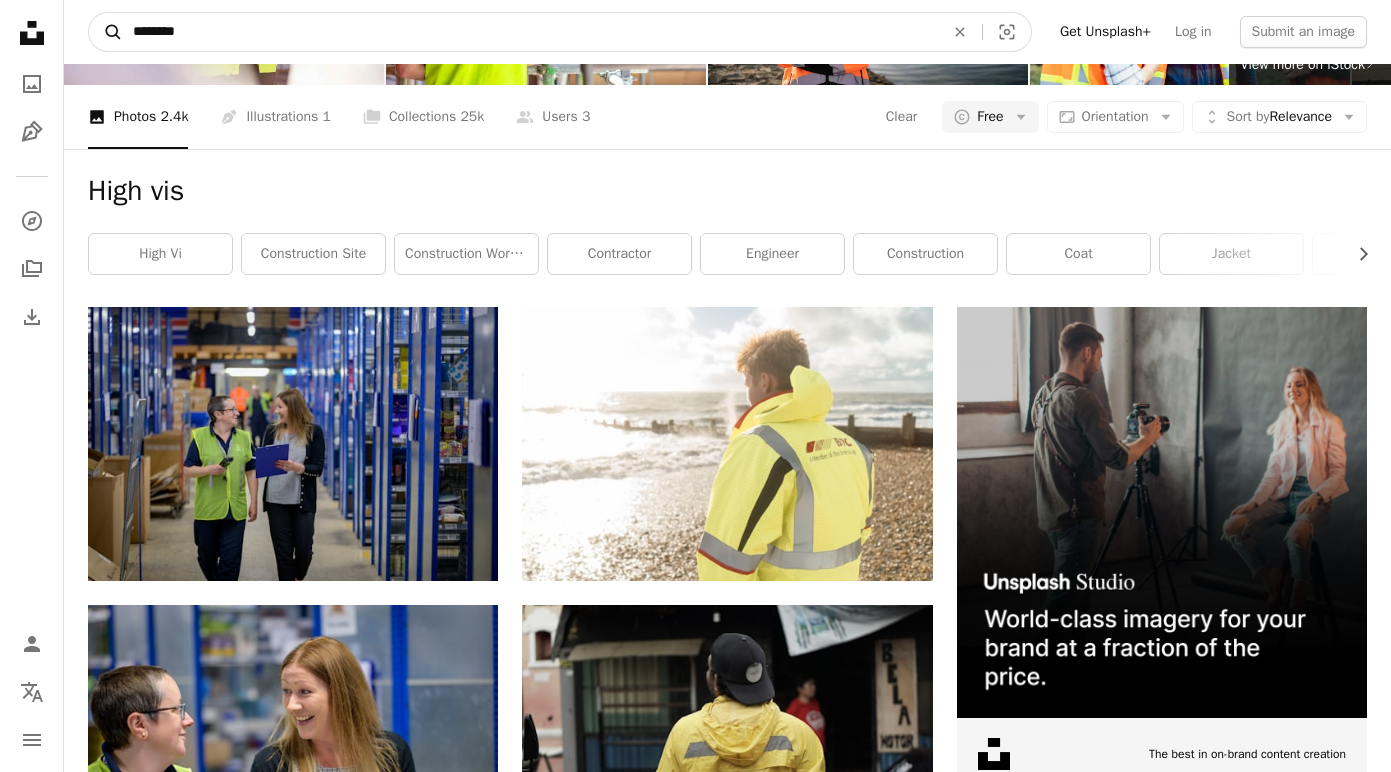 drag, startPoint x: 193, startPoint y: 26, endPoint x: 115, endPoint y: 36, distance: 78.63841 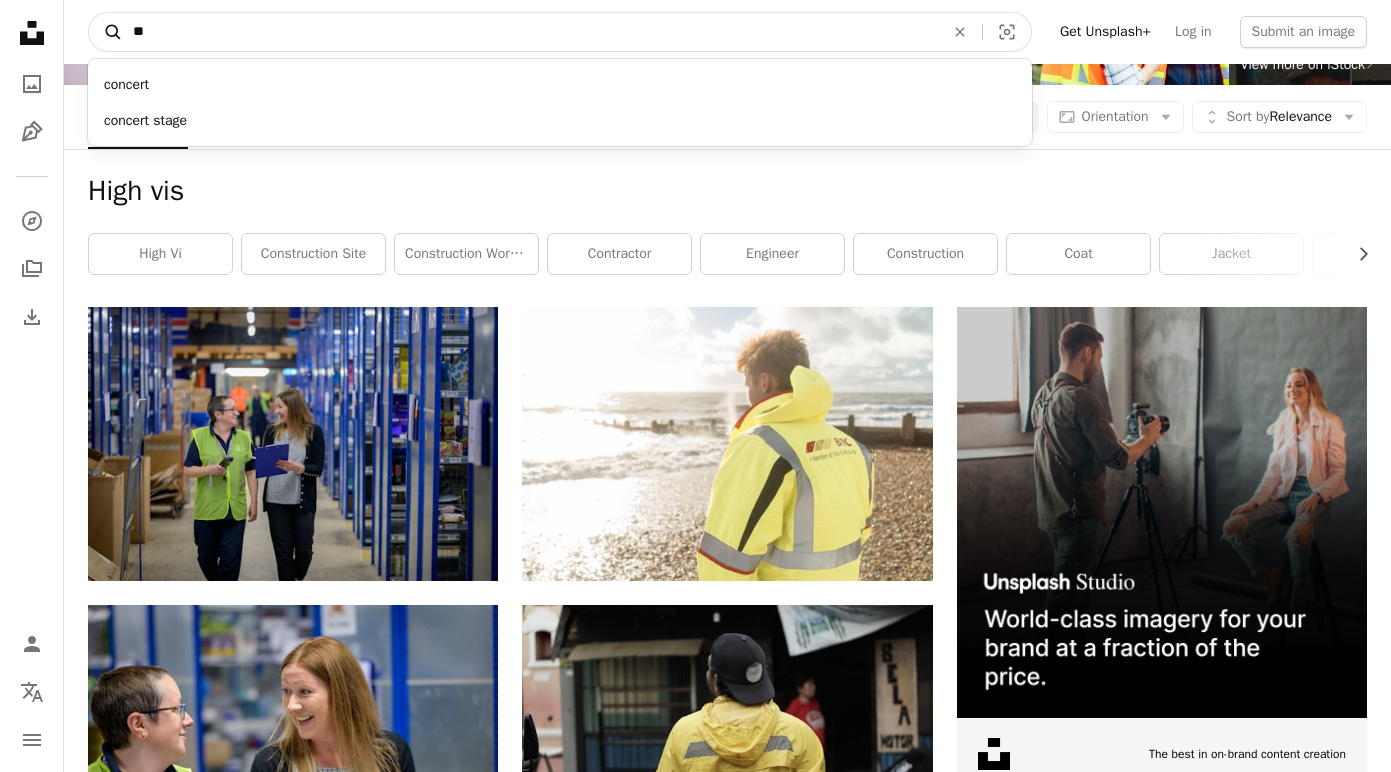 type on "*" 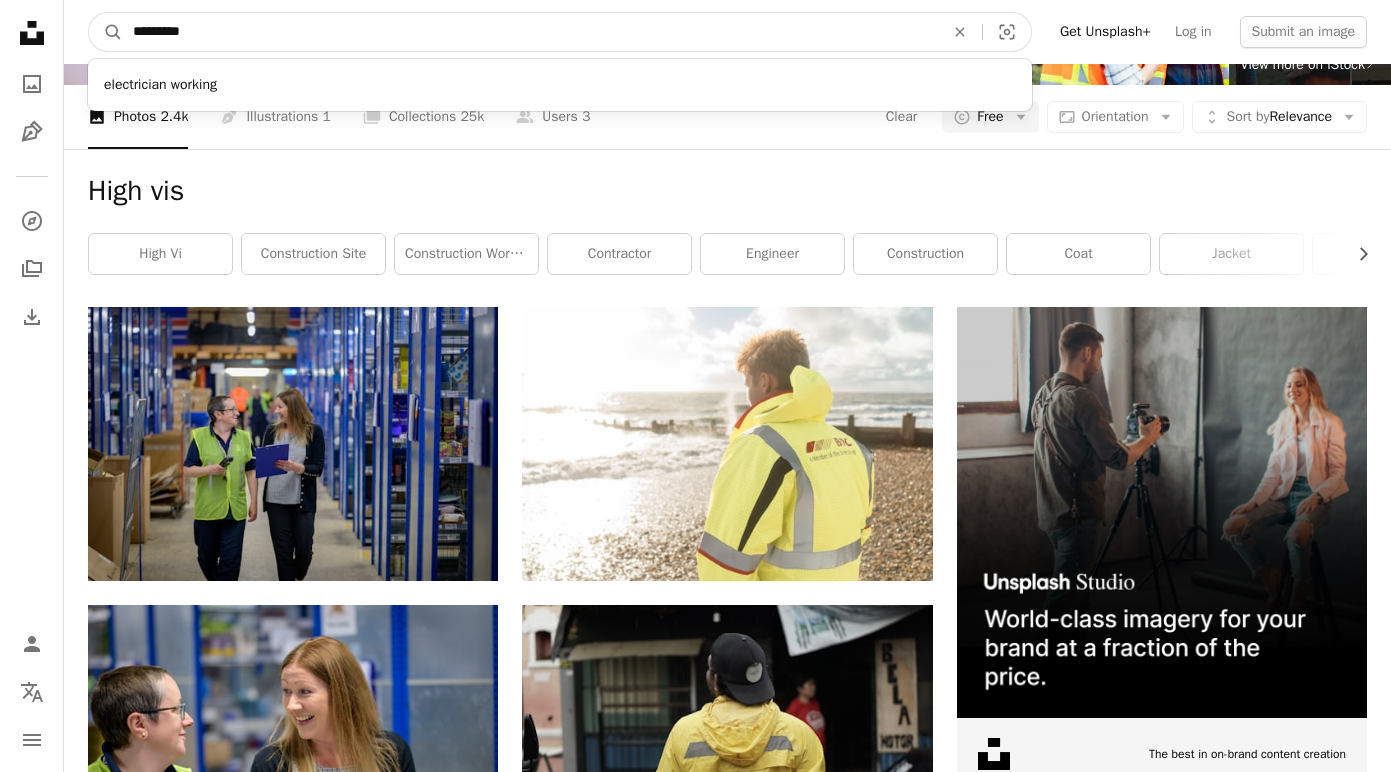 type on "*********" 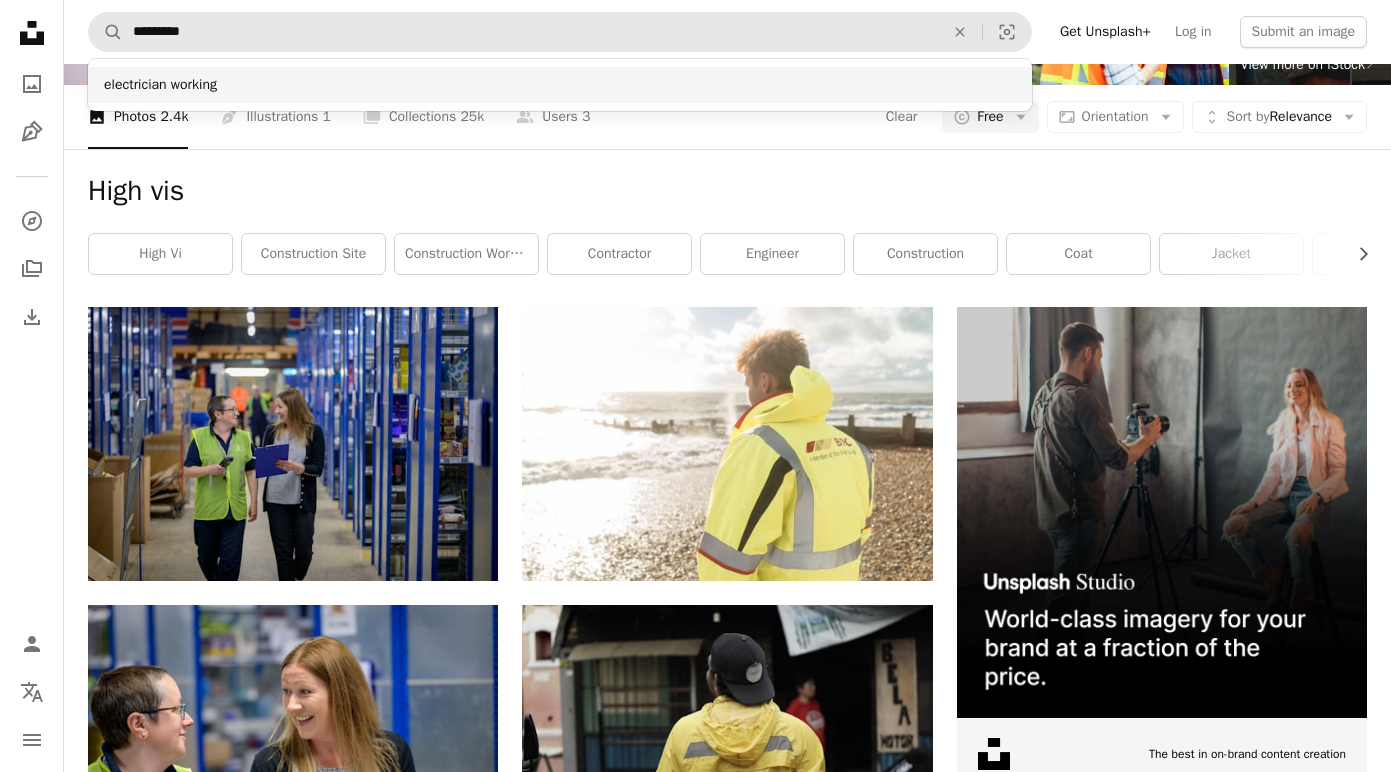 click on "electrician working" at bounding box center (560, 85) 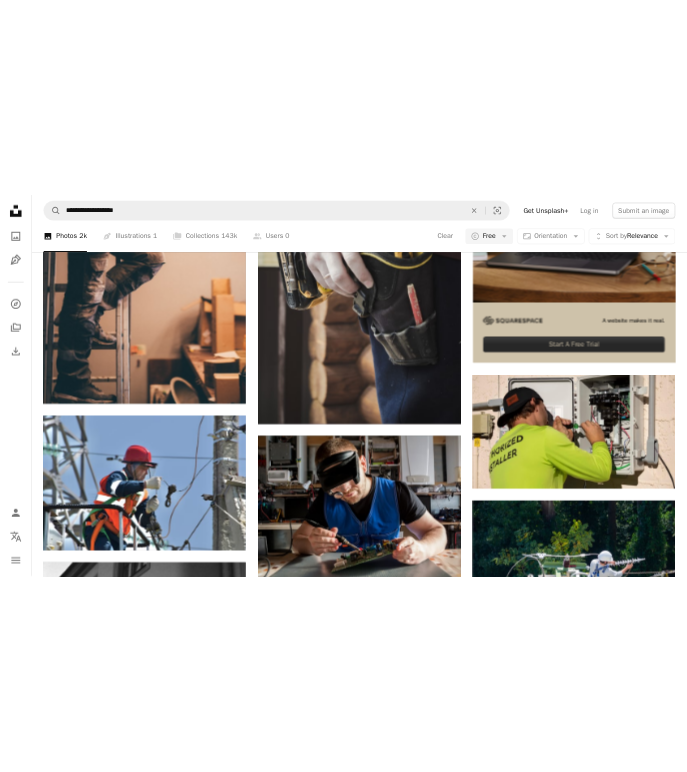 scroll, scrollTop: 671, scrollLeft: 0, axis: vertical 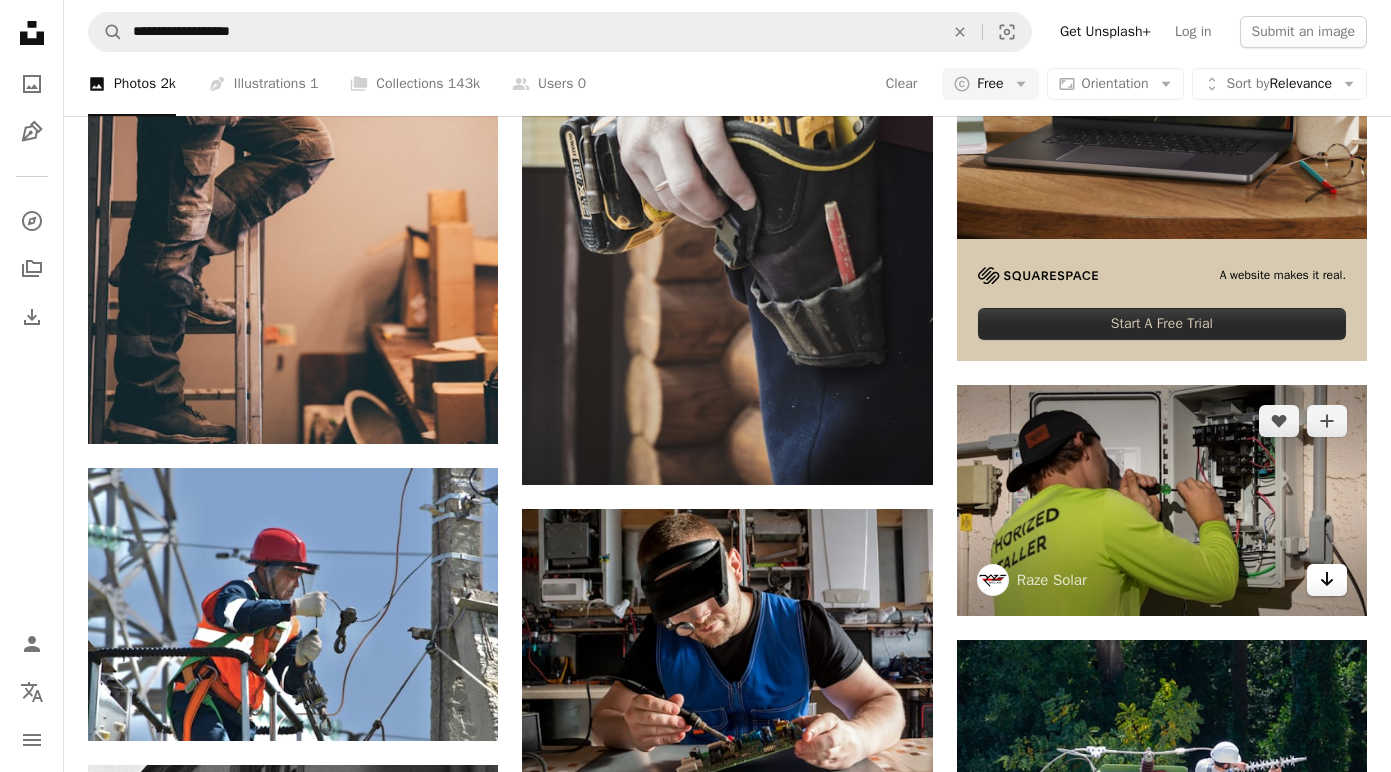 click on "Arrow pointing down" 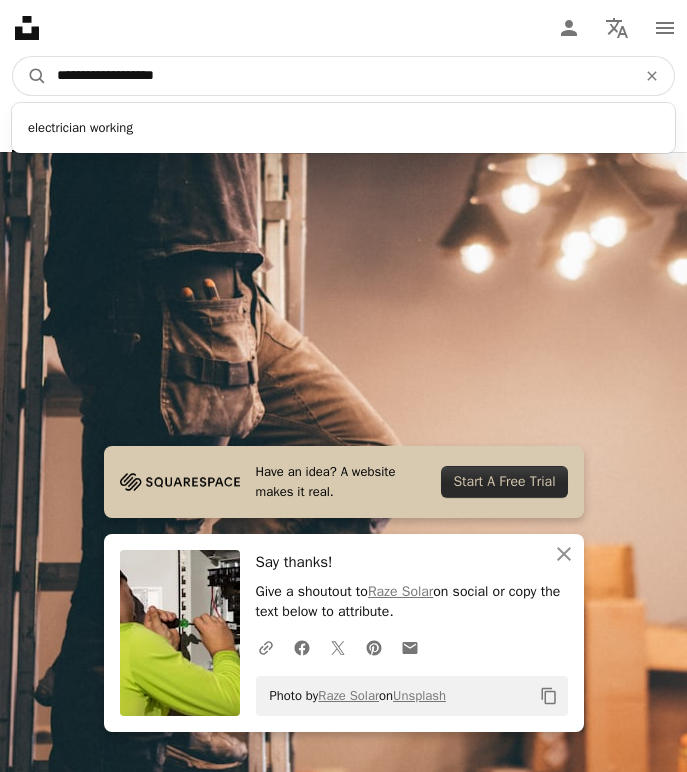 drag, startPoint x: 191, startPoint y: 67, endPoint x: 113, endPoint y: 73, distance: 78.23043 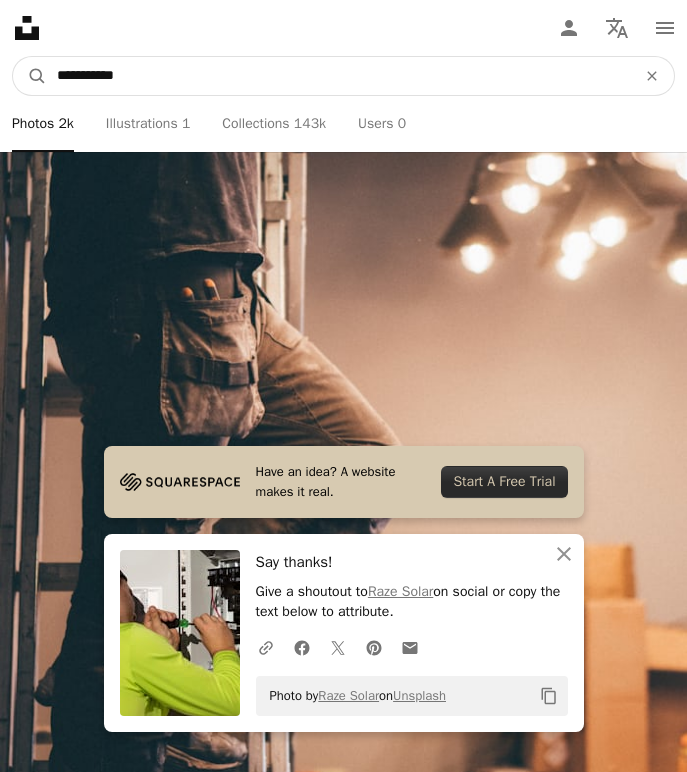 type on "**********" 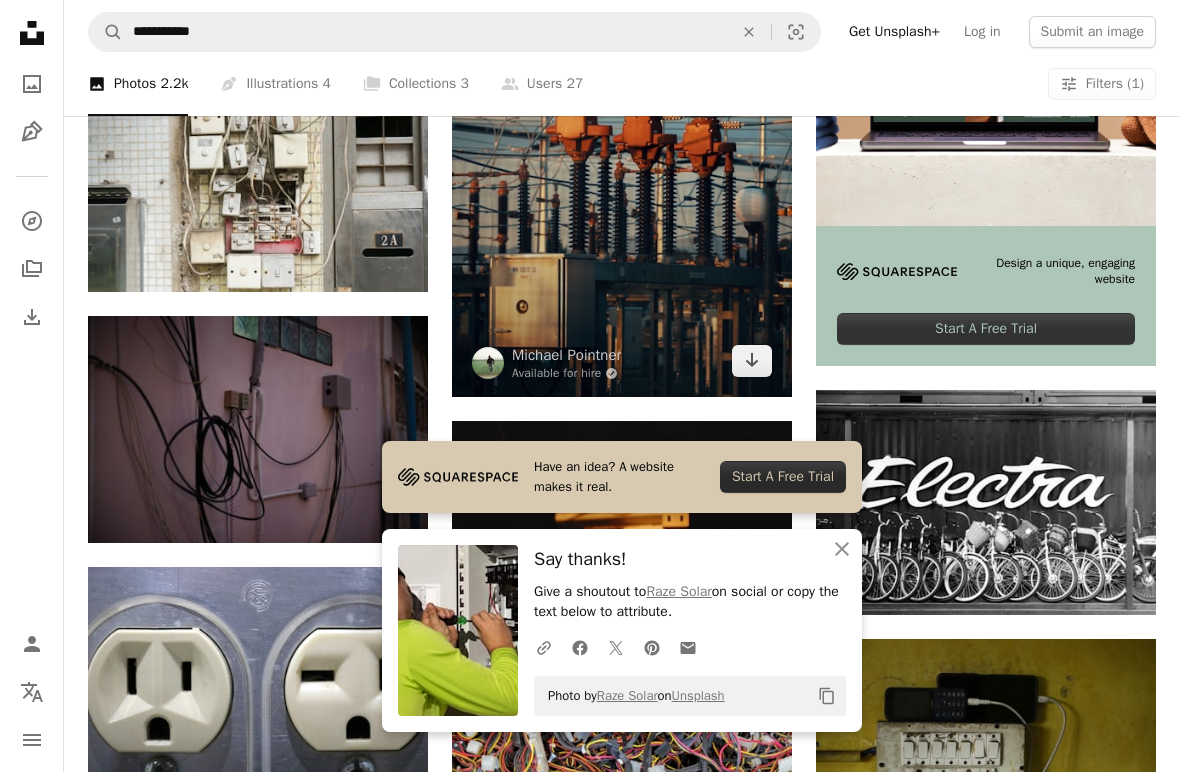 scroll, scrollTop: 649, scrollLeft: 0, axis: vertical 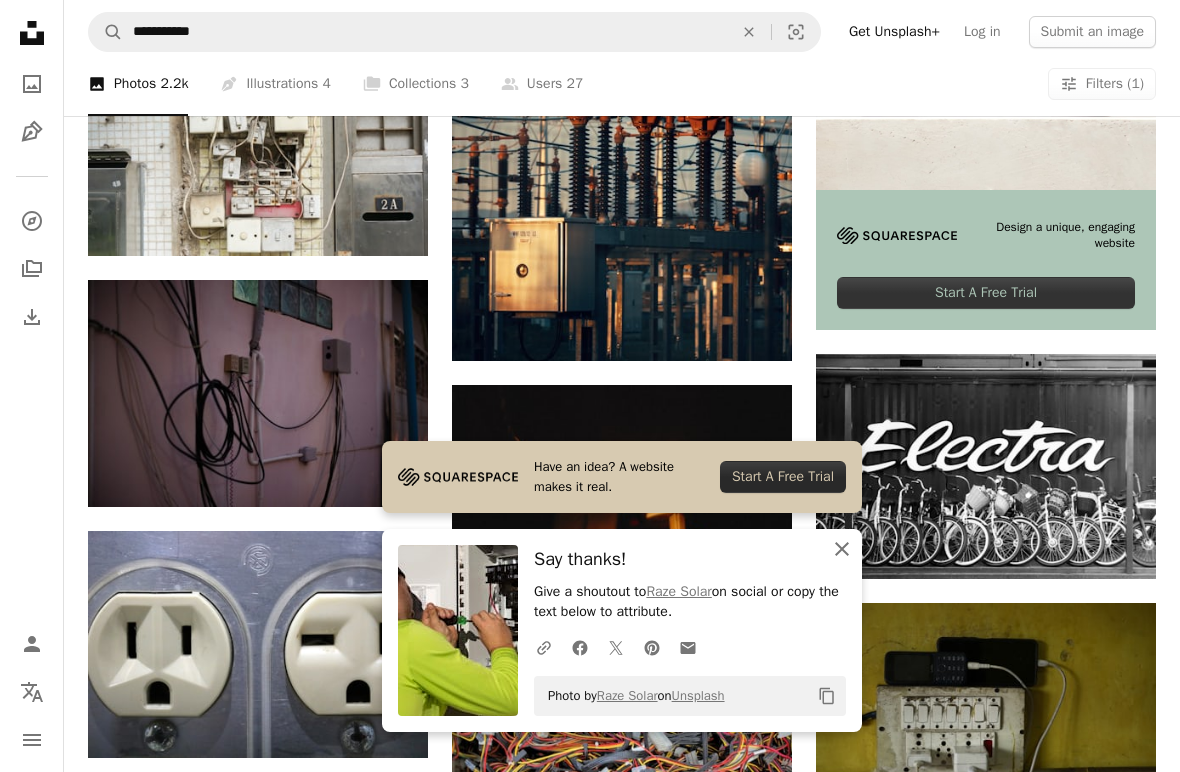 click on "An X shape" 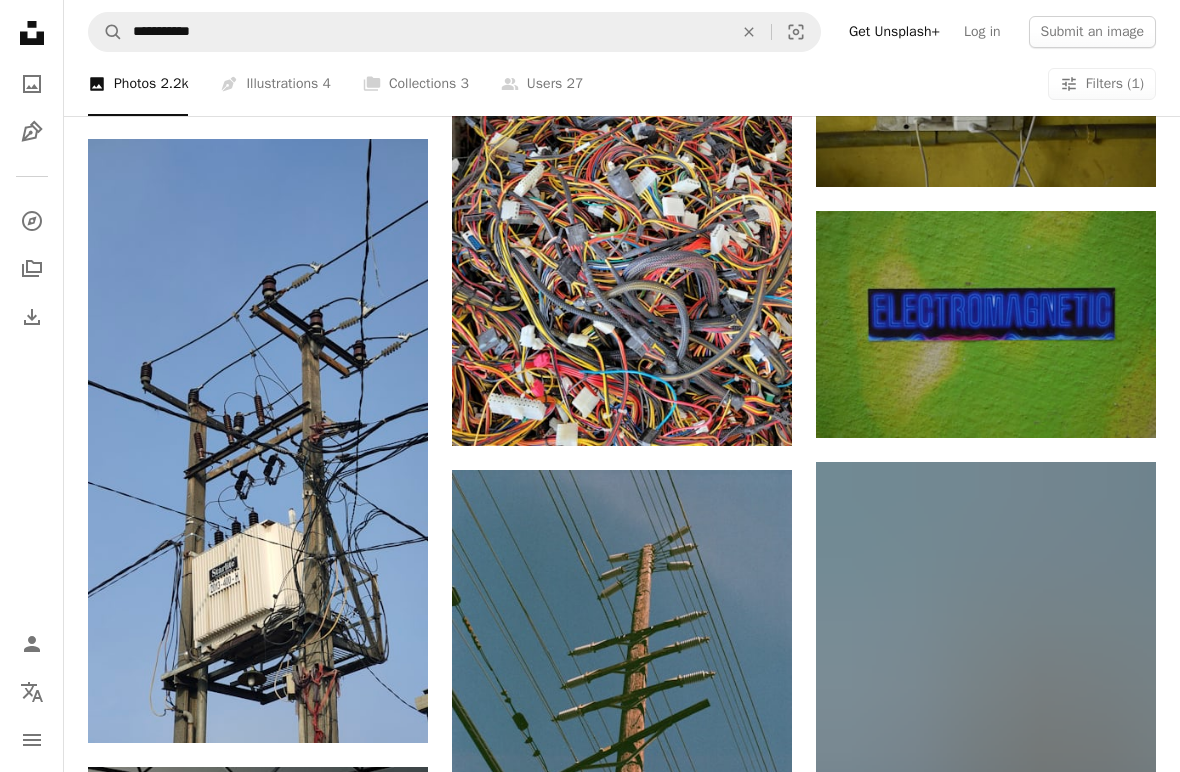scroll, scrollTop: 1348, scrollLeft: 0, axis: vertical 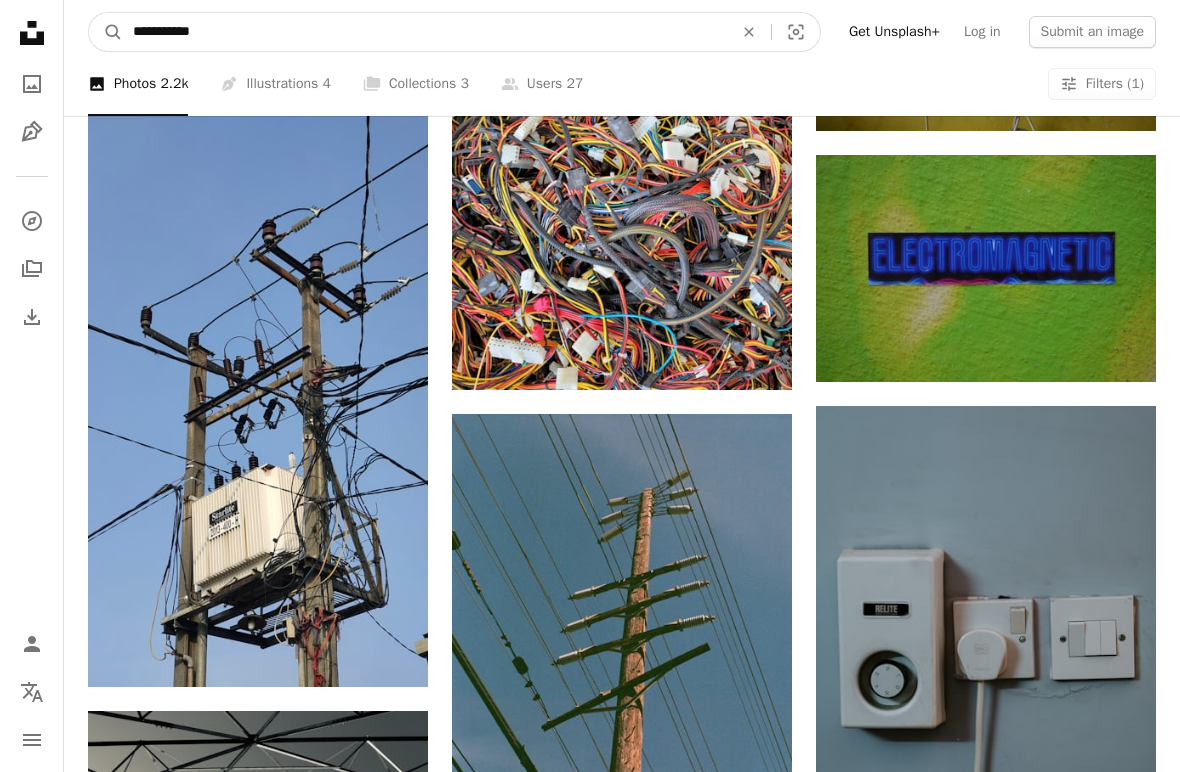 click on "**********" at bounding box center [425, 32] 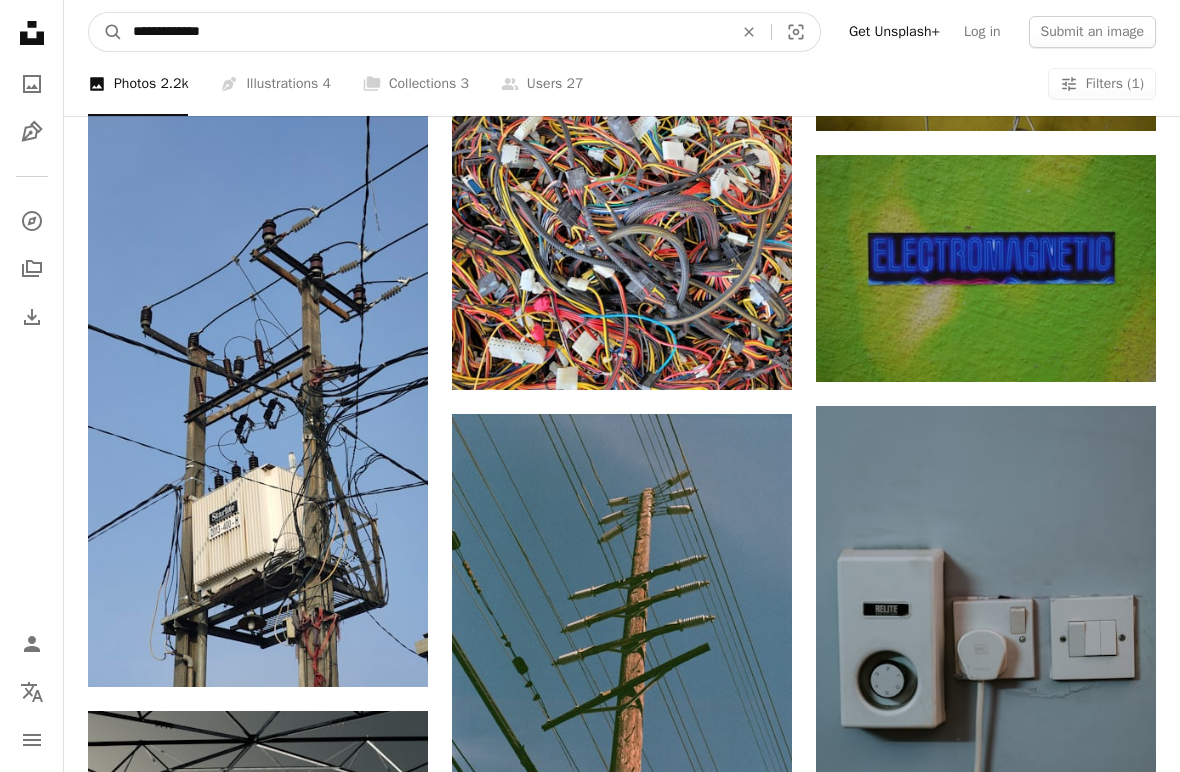 type on "**********" 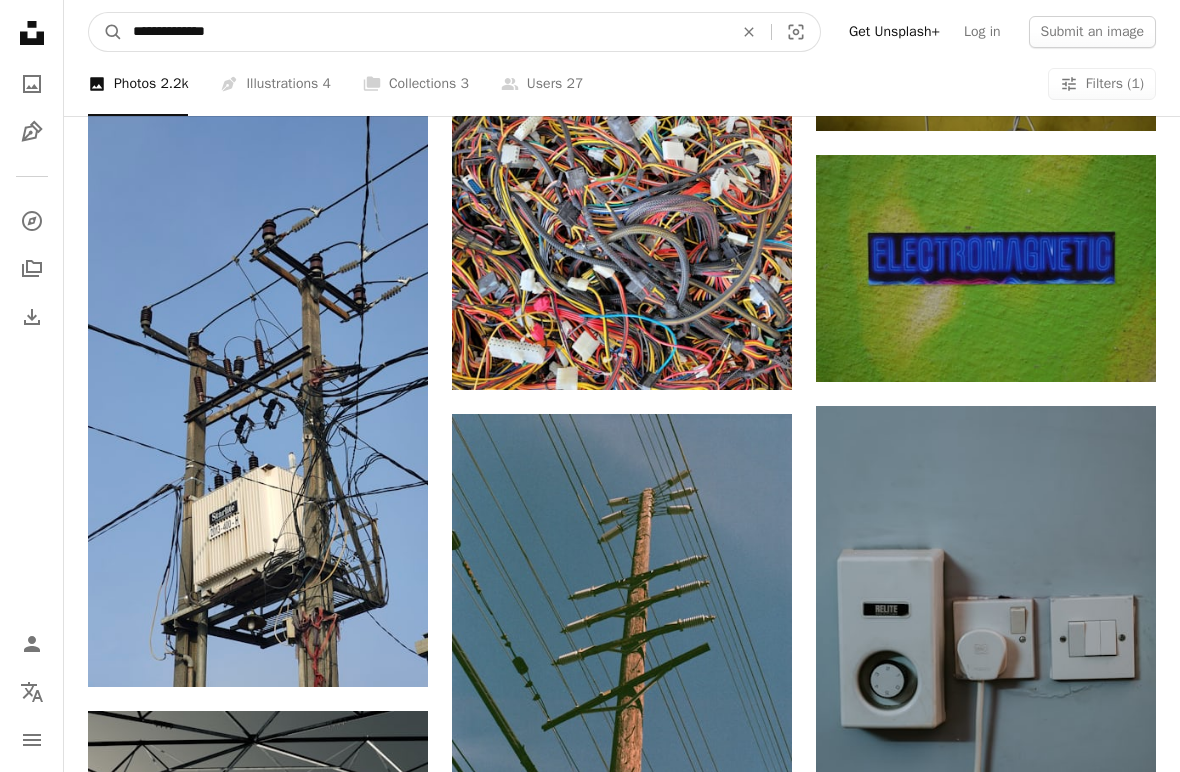 click on "A magnifying glass" at bounding box center (106, 32) 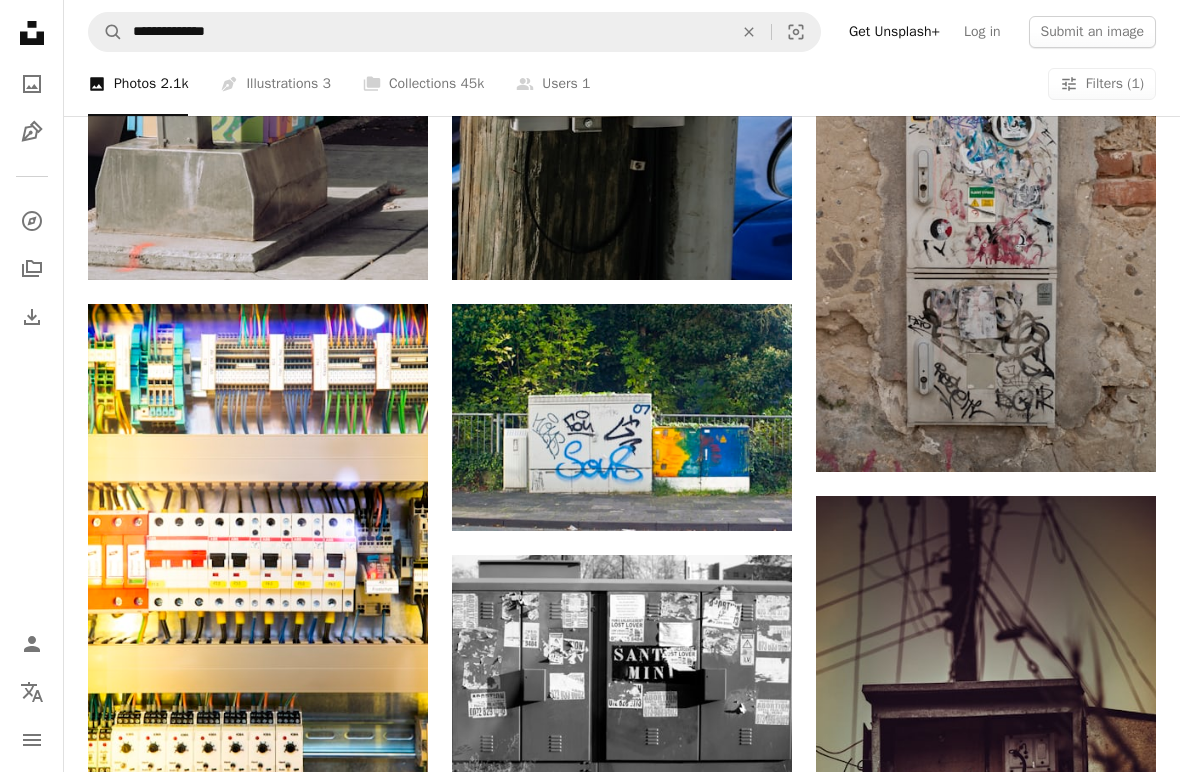 scroll, scrollTop: 1570, scrollLeft: 0, axis: vertical 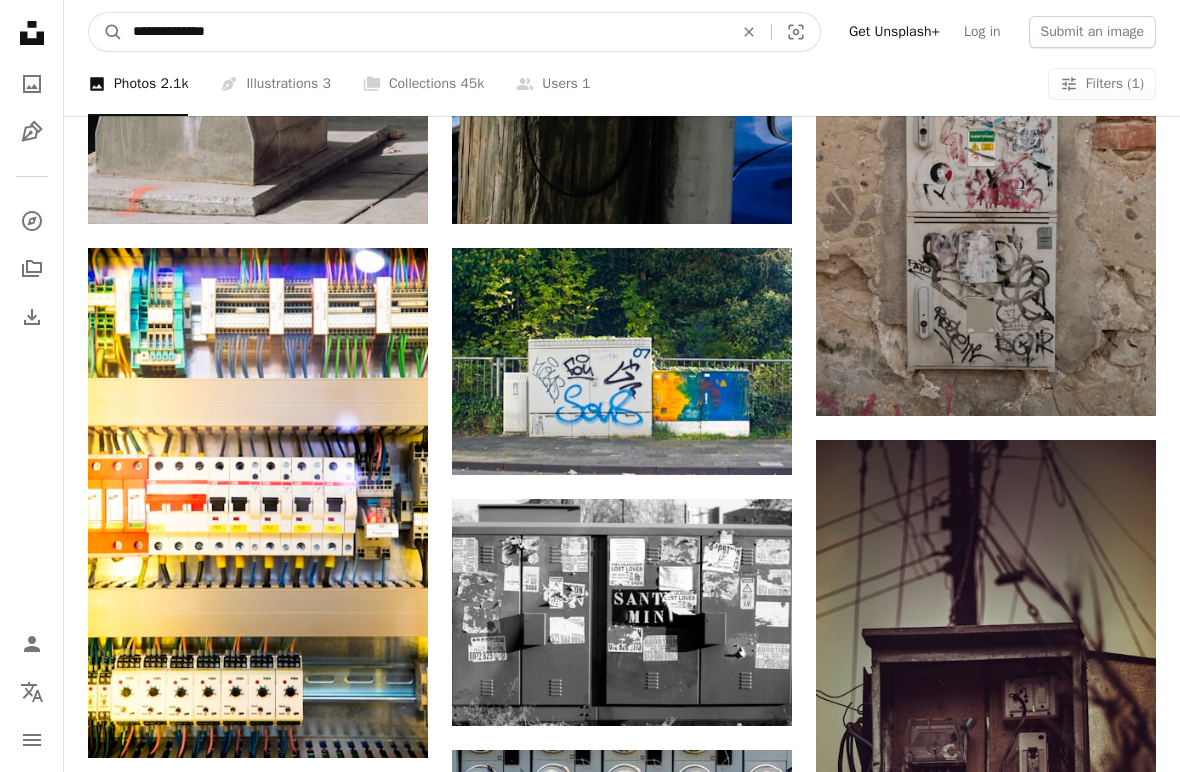 click on "**********" at bounding box center (425, 32) 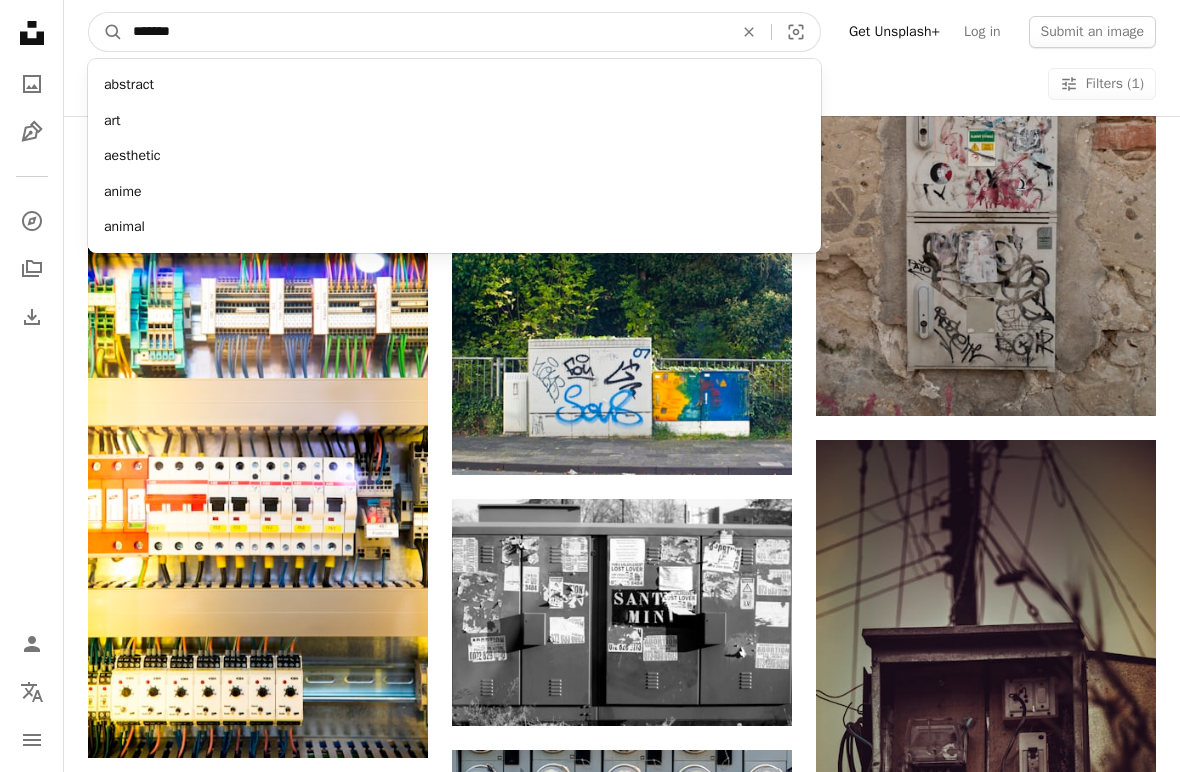 type on "*******" 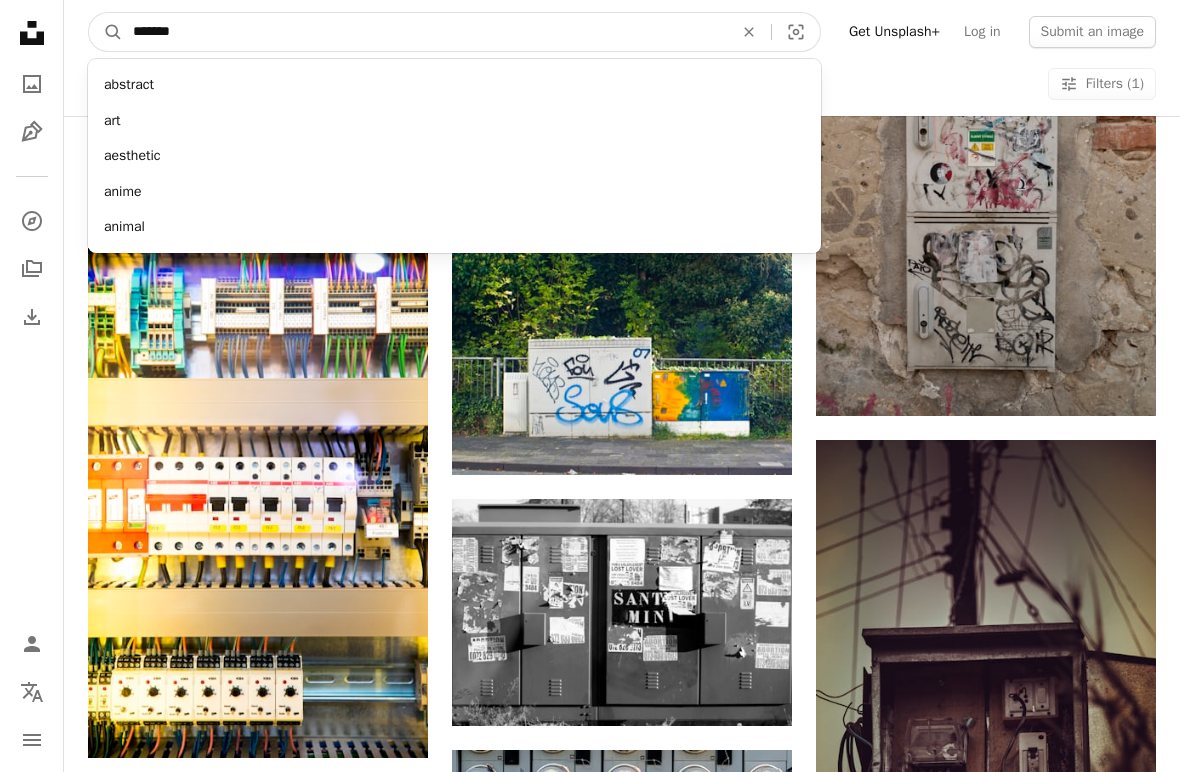 click on "A magnifying glass" at bounding box center (106, 32) 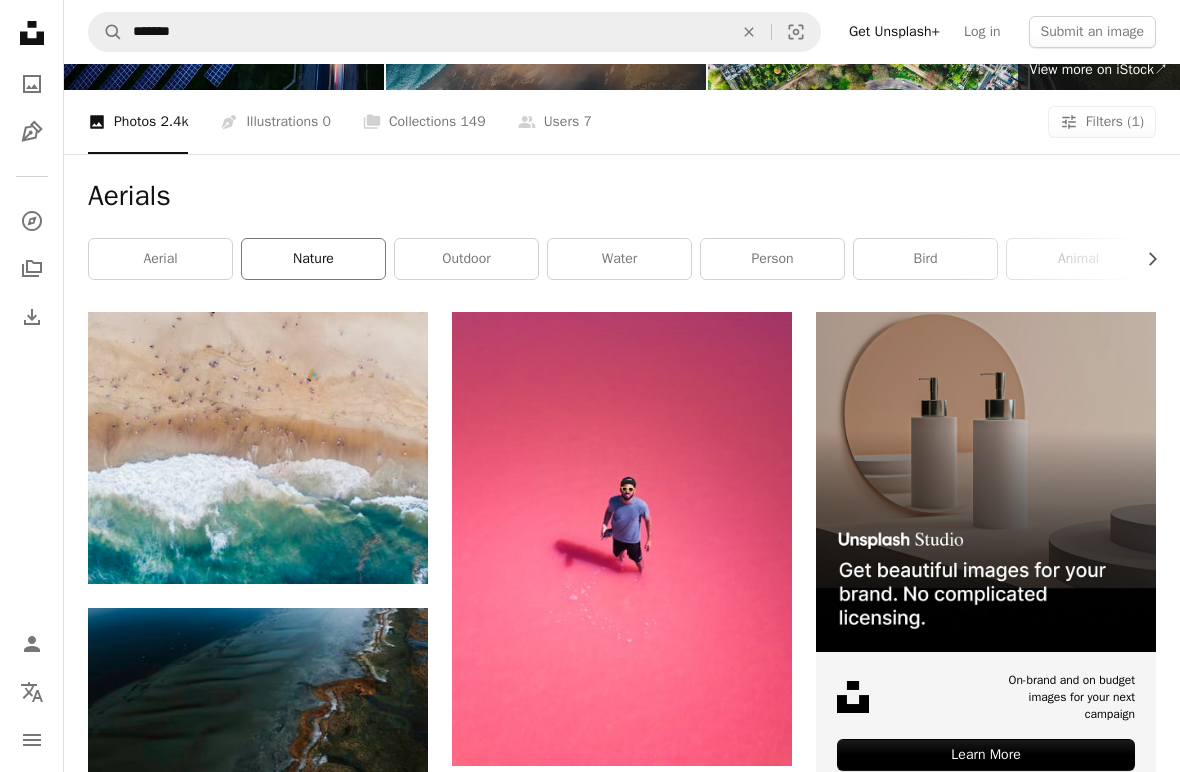 scroll, scrollTop: 0, scrollLeft: 0, axis: both 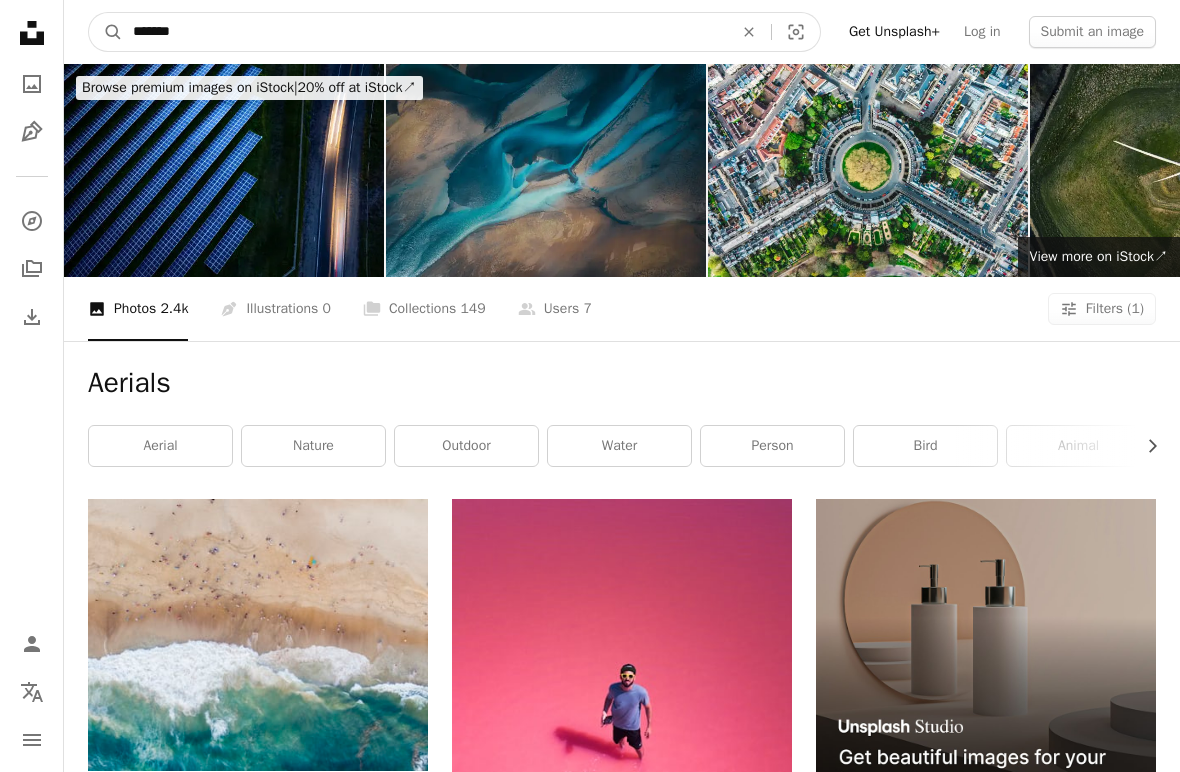 click on "*******" at bounding box center (425, 32) 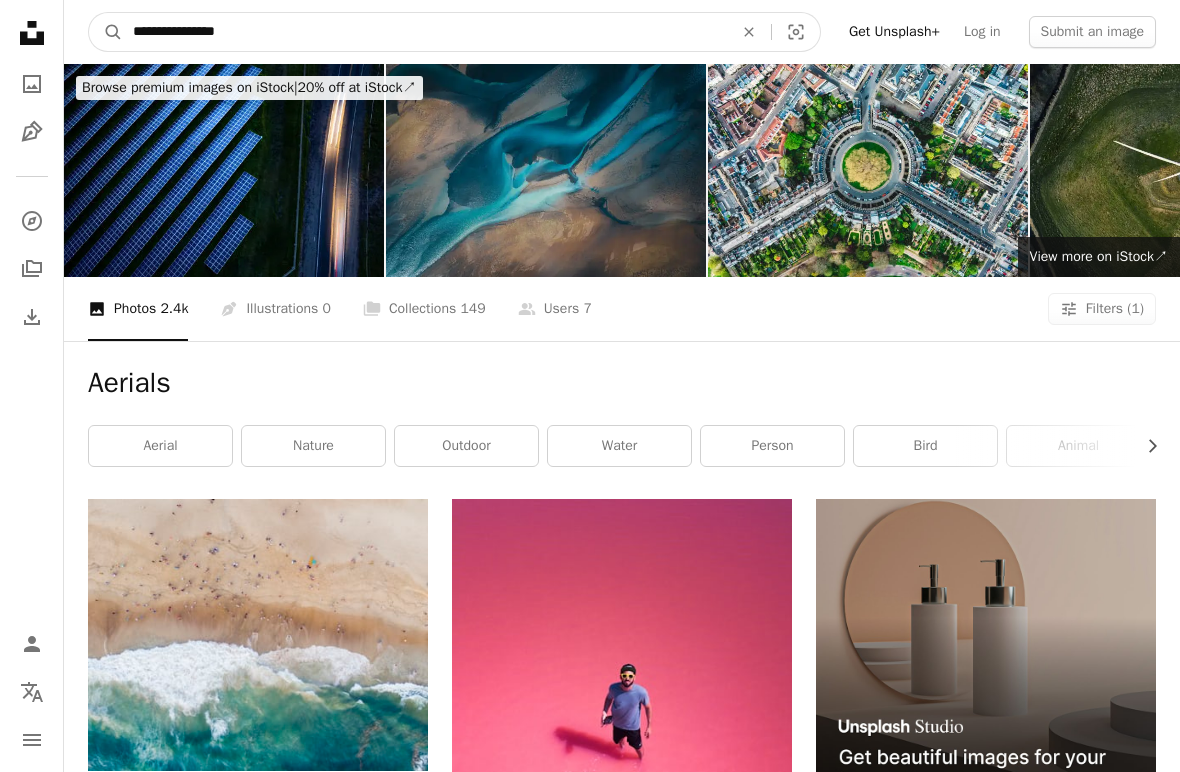 type on "**********" 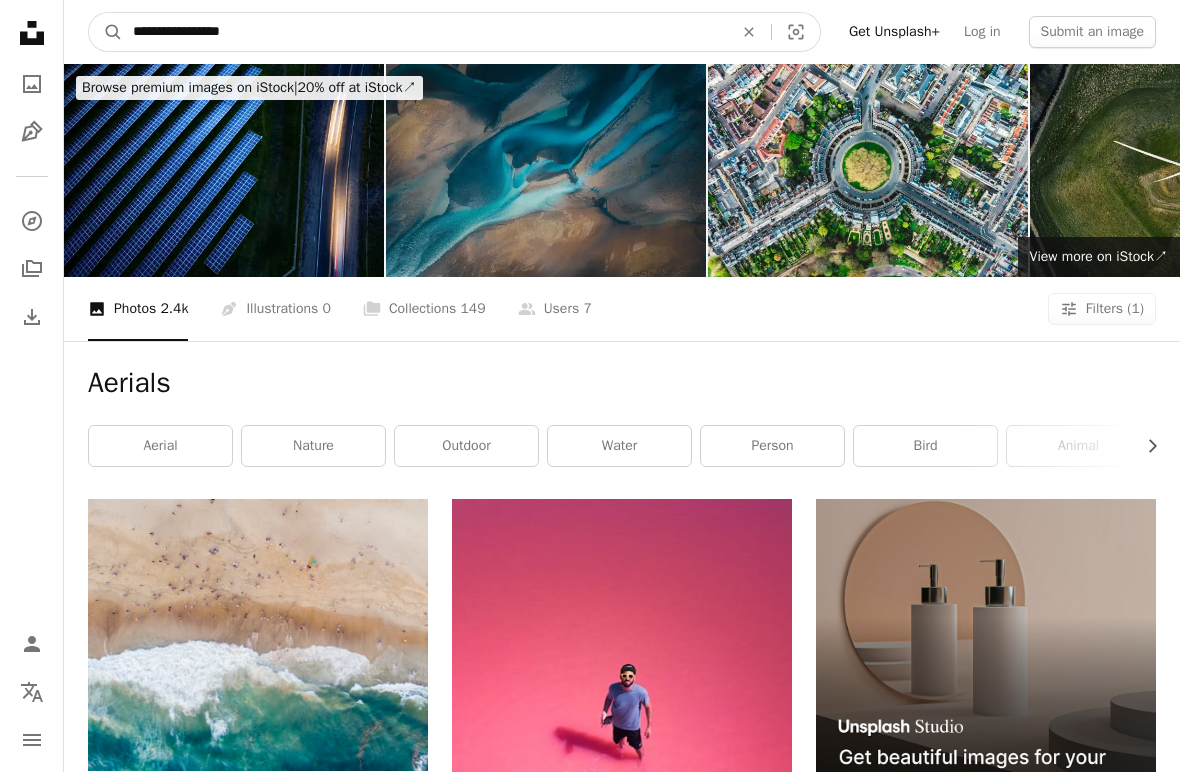click on "A magnifying glass" at bounding box center [106, 32] 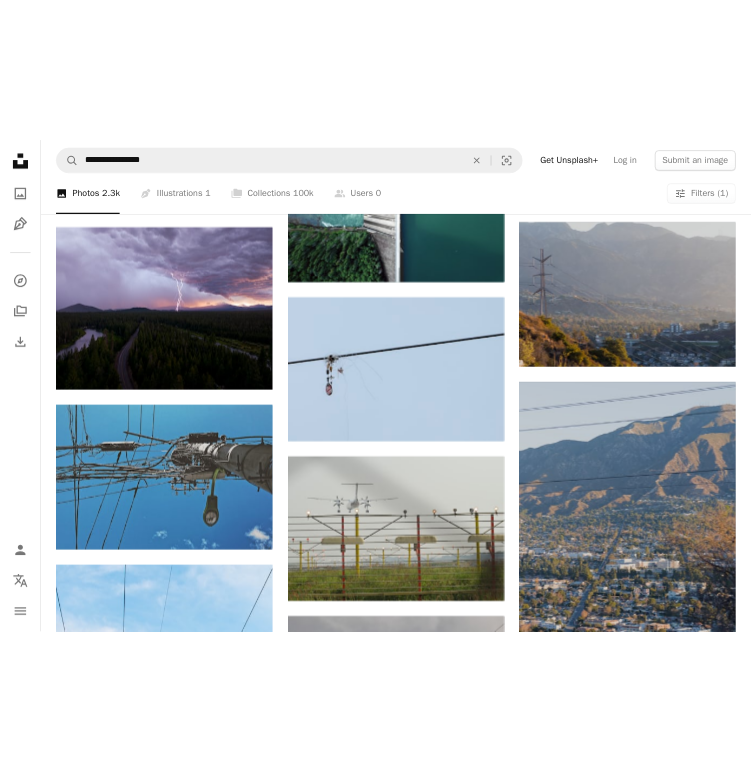 scroll, scrollTop: 1125, scrollLeft: 0, axis: vertical 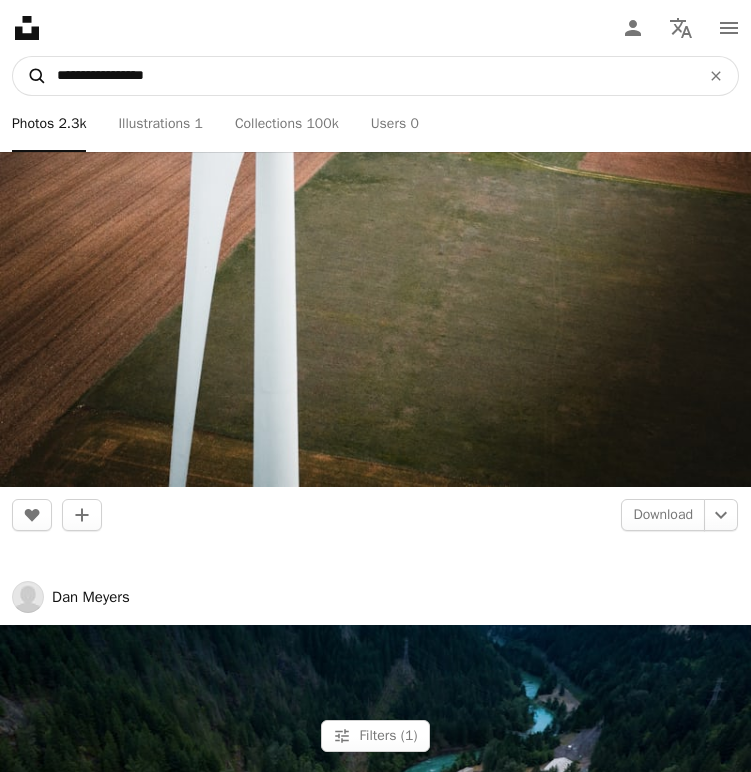 drag, startPoint x: 181, startPoint y: 75, endPoint x: 14, endPoint y: 75, distance: 167 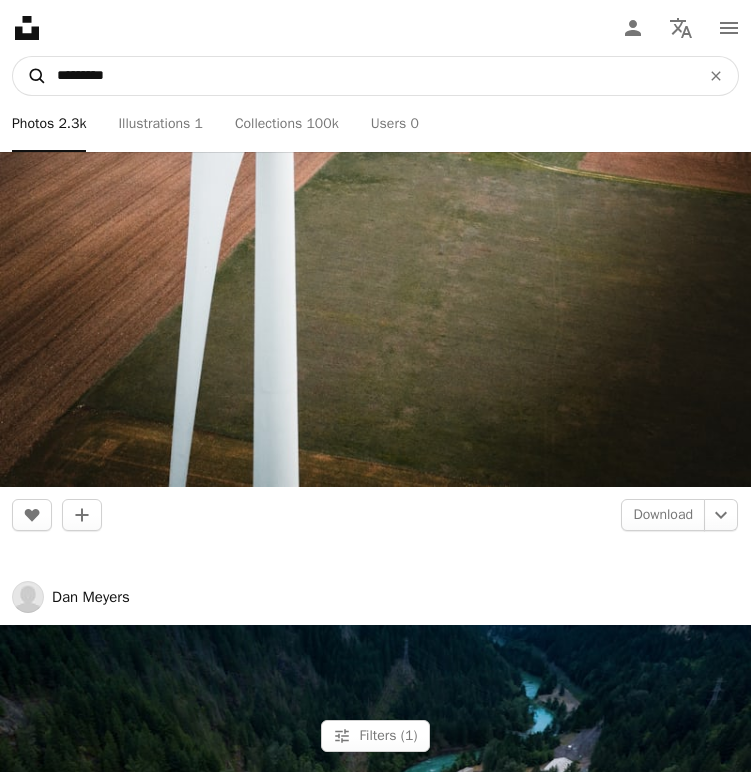 type on "*********" 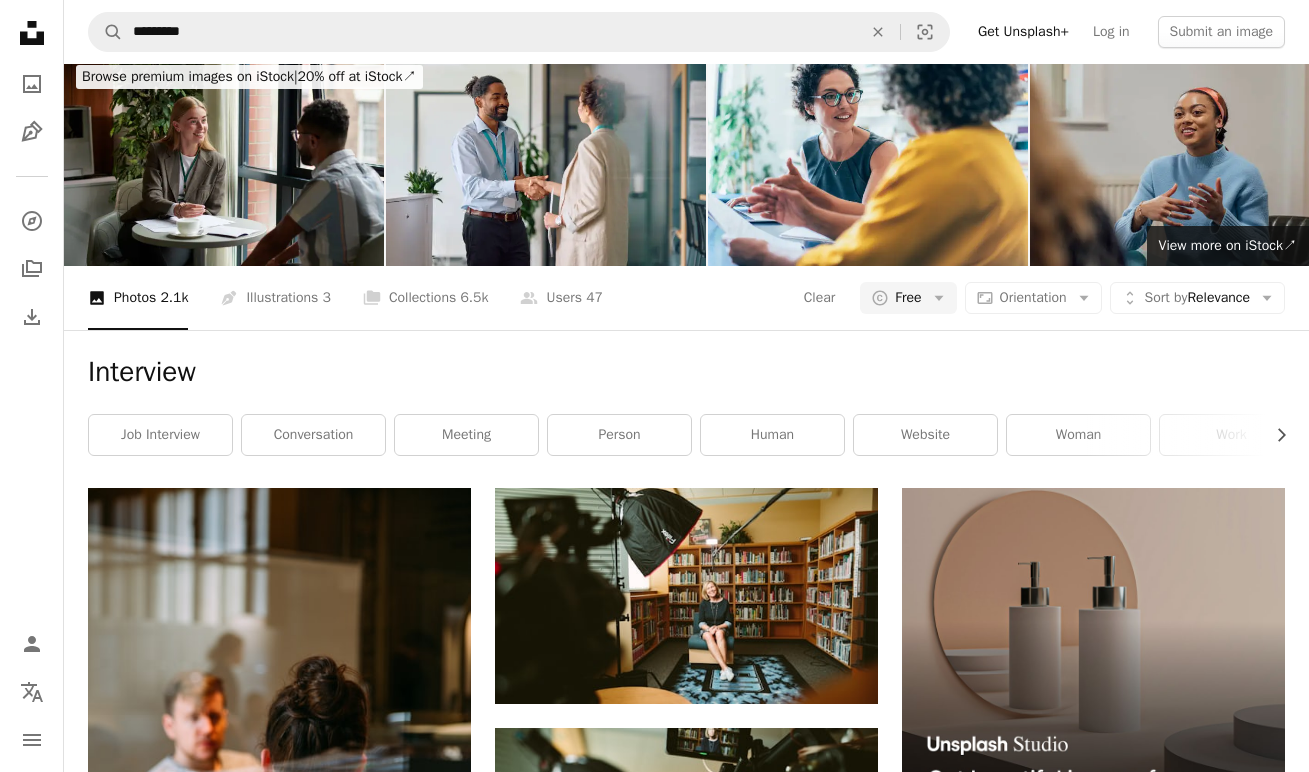 scroll, scrollTop: 0, scrollLeft: 0, axis: both 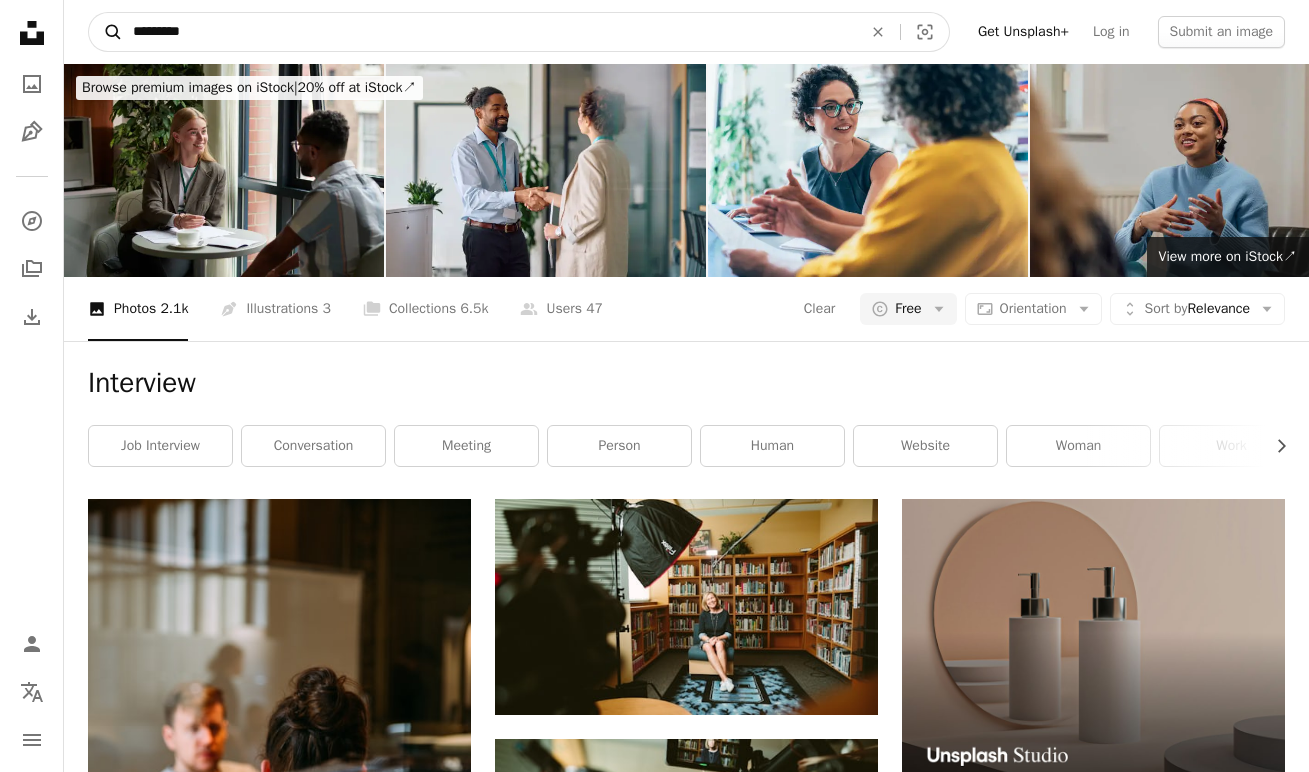 drag, startPoint x: 208, startPoint y: 31, endPoint x: 104, endPoint y: 27, distance: 104.0769 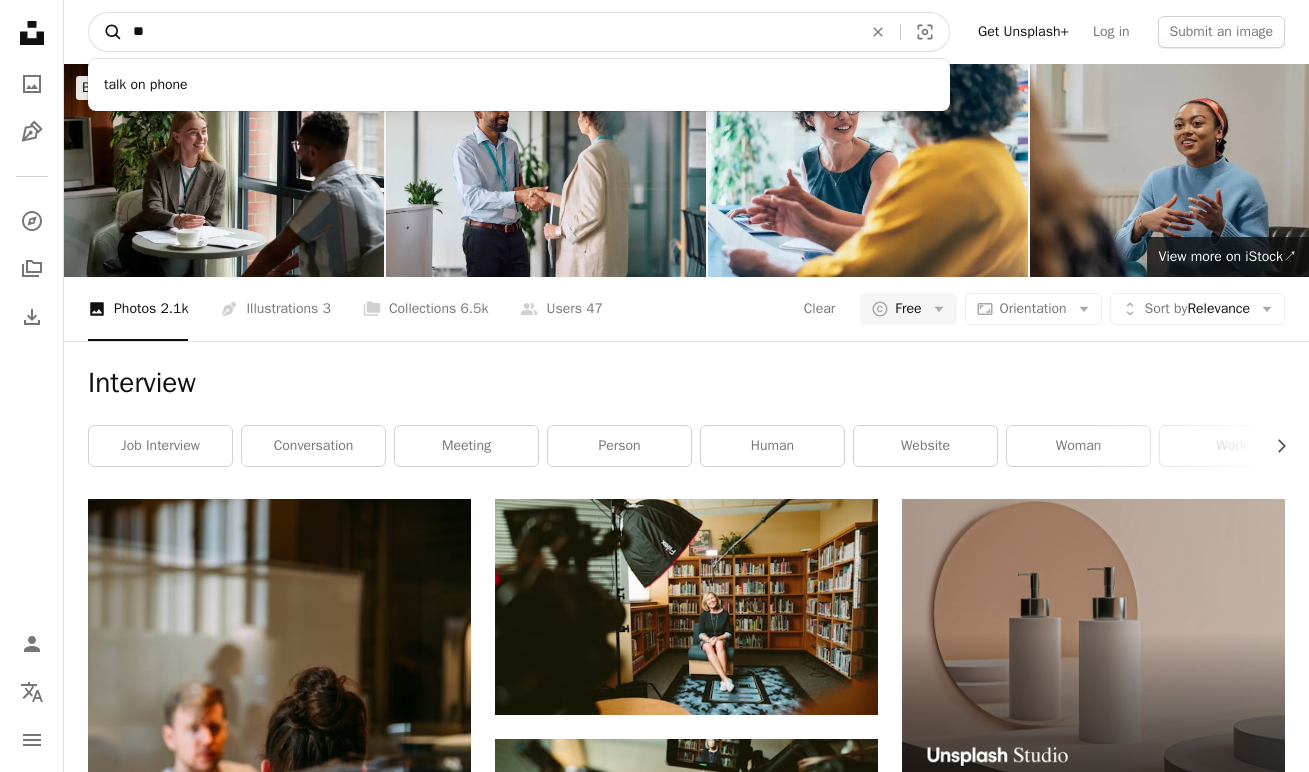 type on "*" 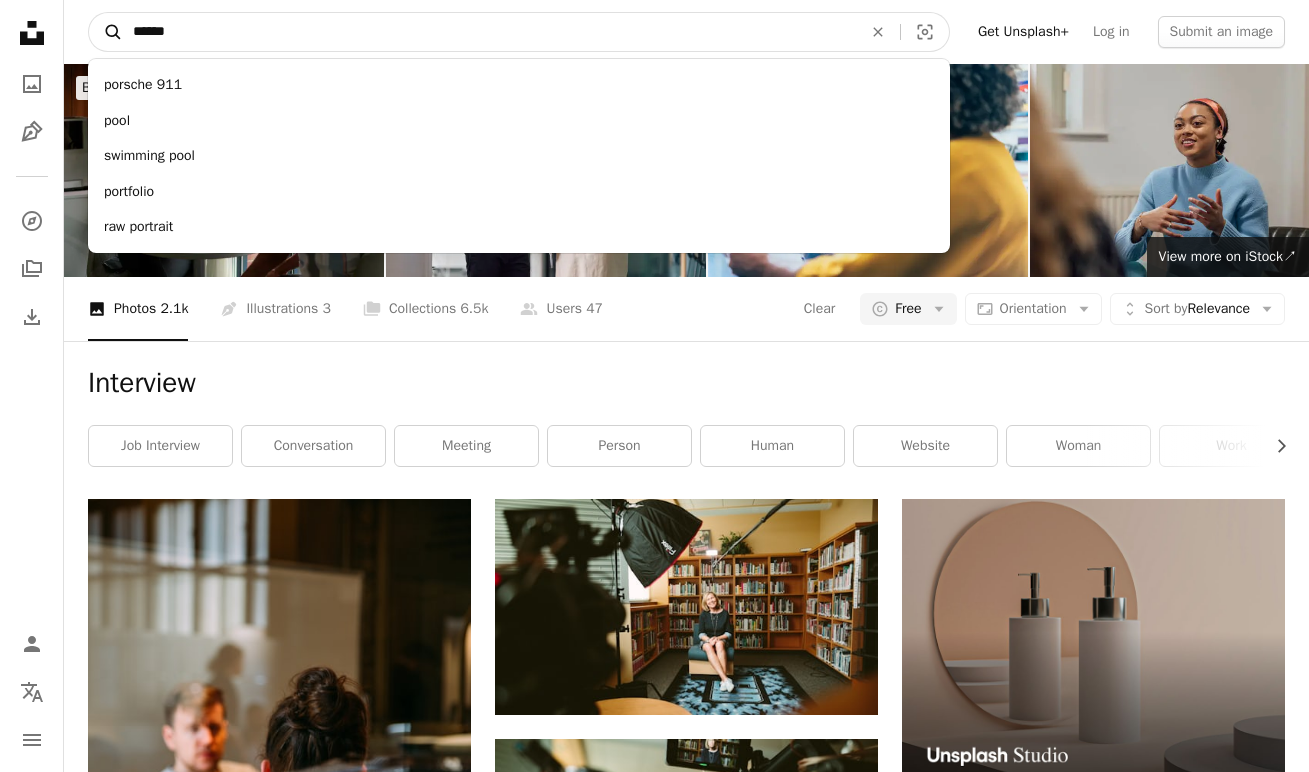 type on "*******" 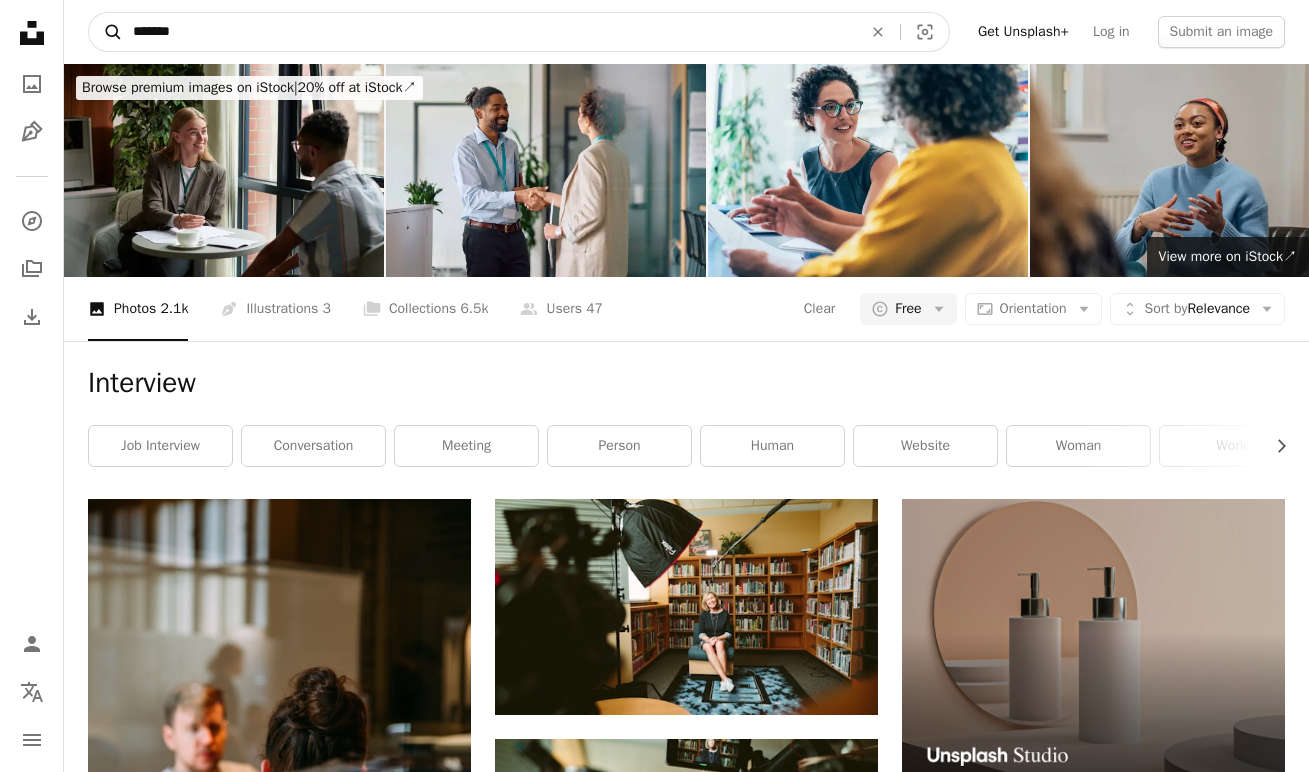 click on "A magnifying glass" at bounding box center (106, 32) 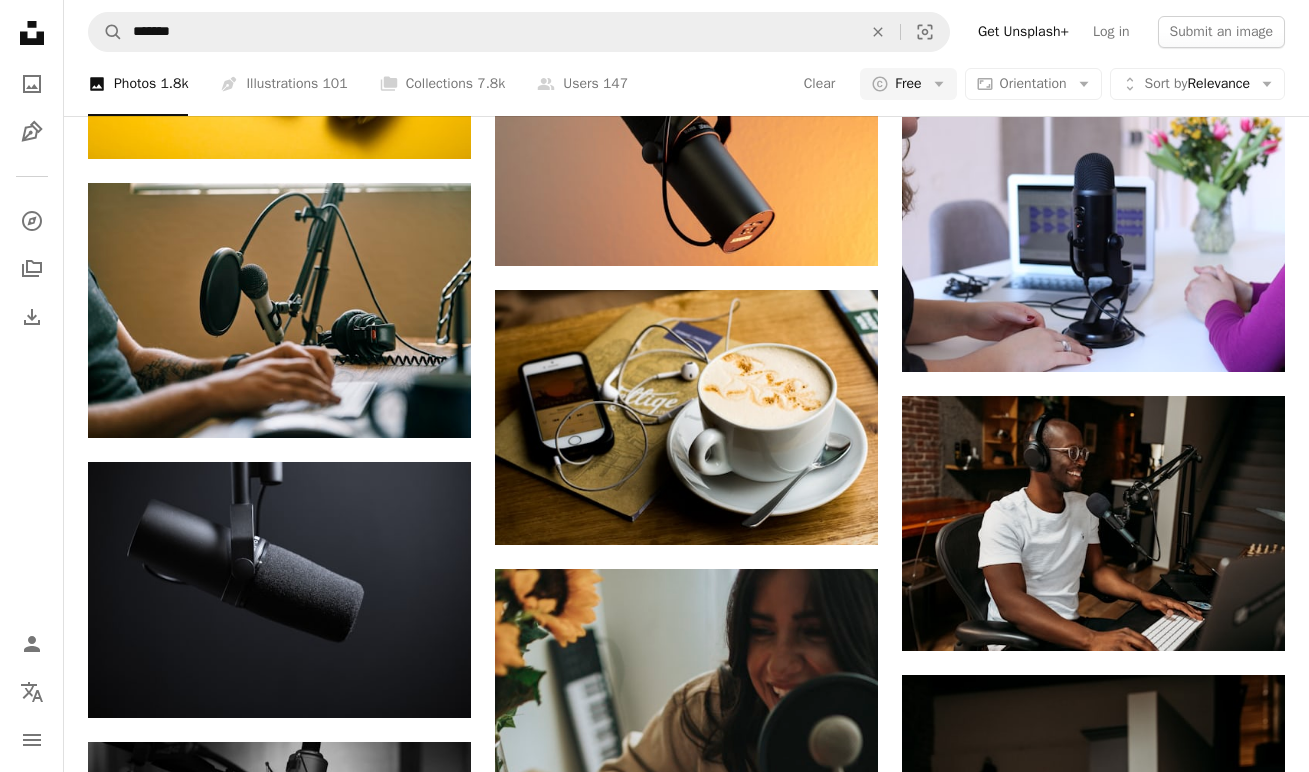 scroll, scrollTop: 808, scrollLeft: 0, axis: vertical 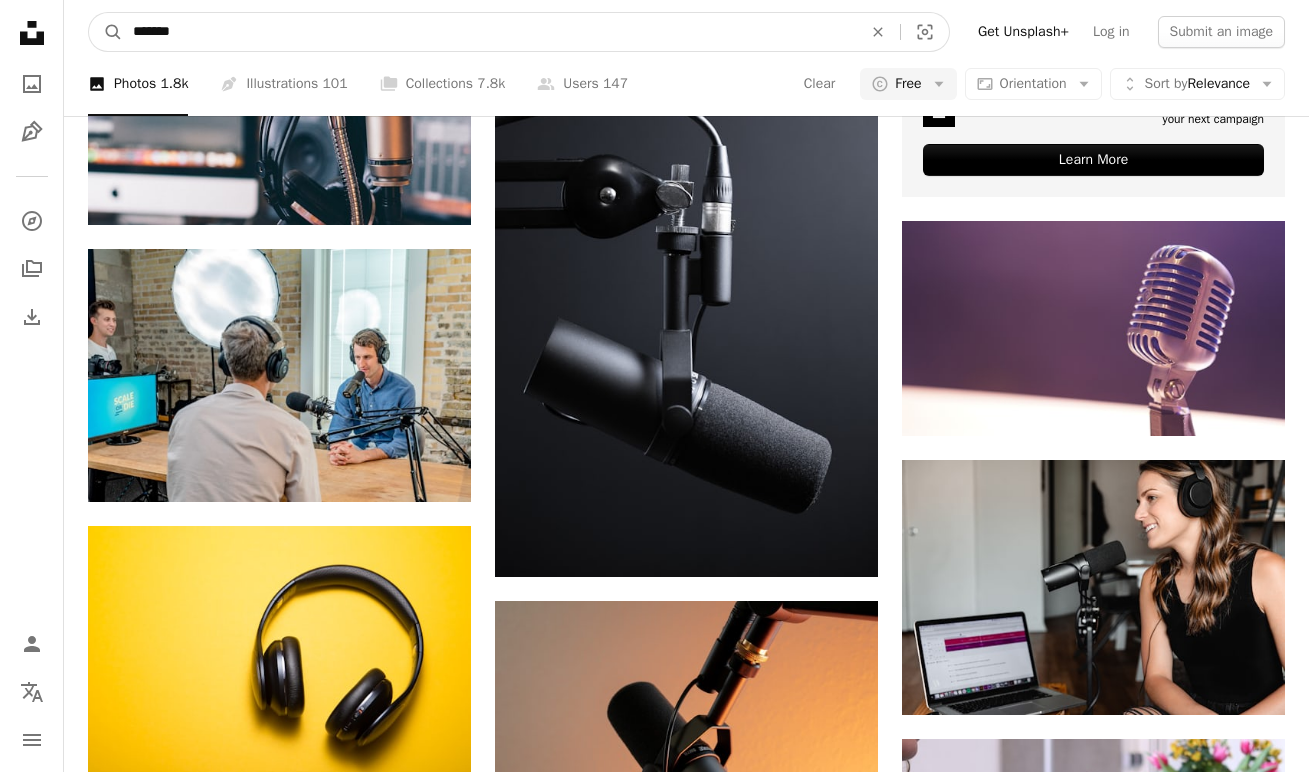 drag, startPoint x: 208, startPoint y: 31, endPoint x: 75, endPoint y: 31, distance: 133 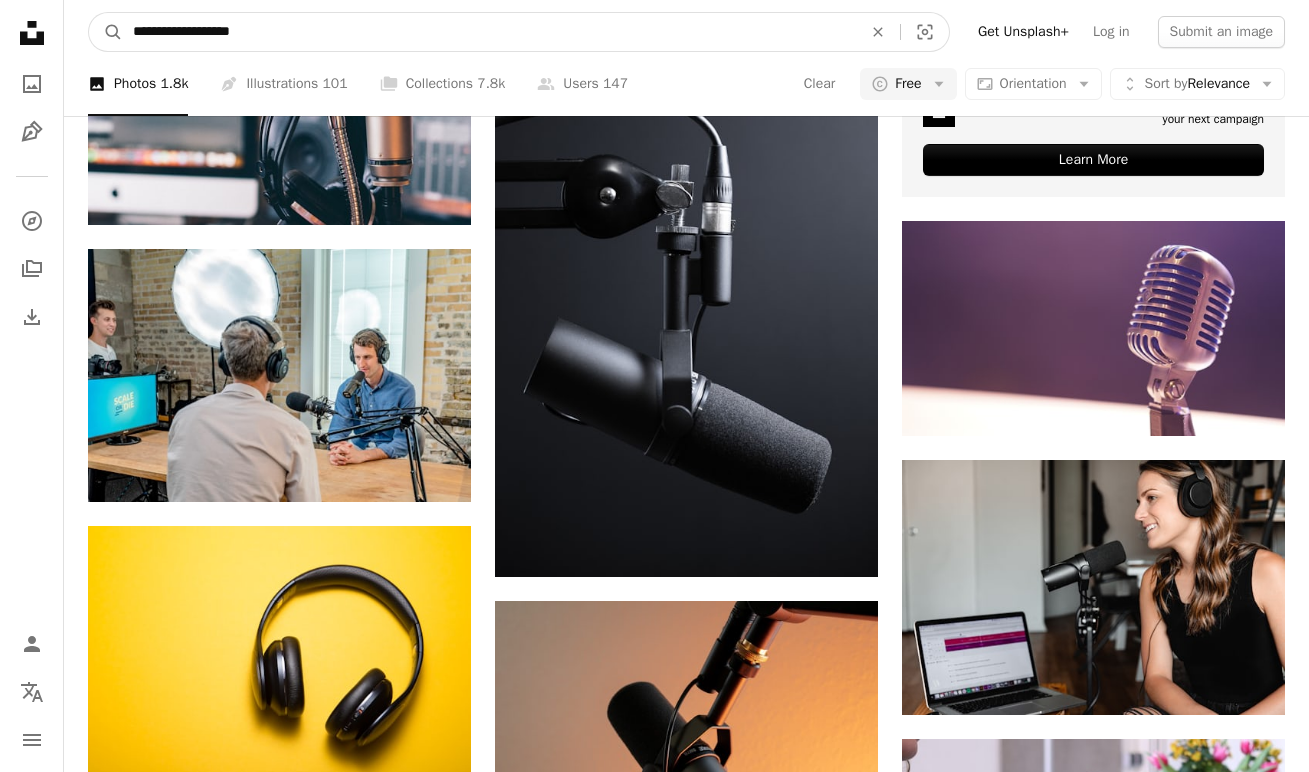 type on "**********" 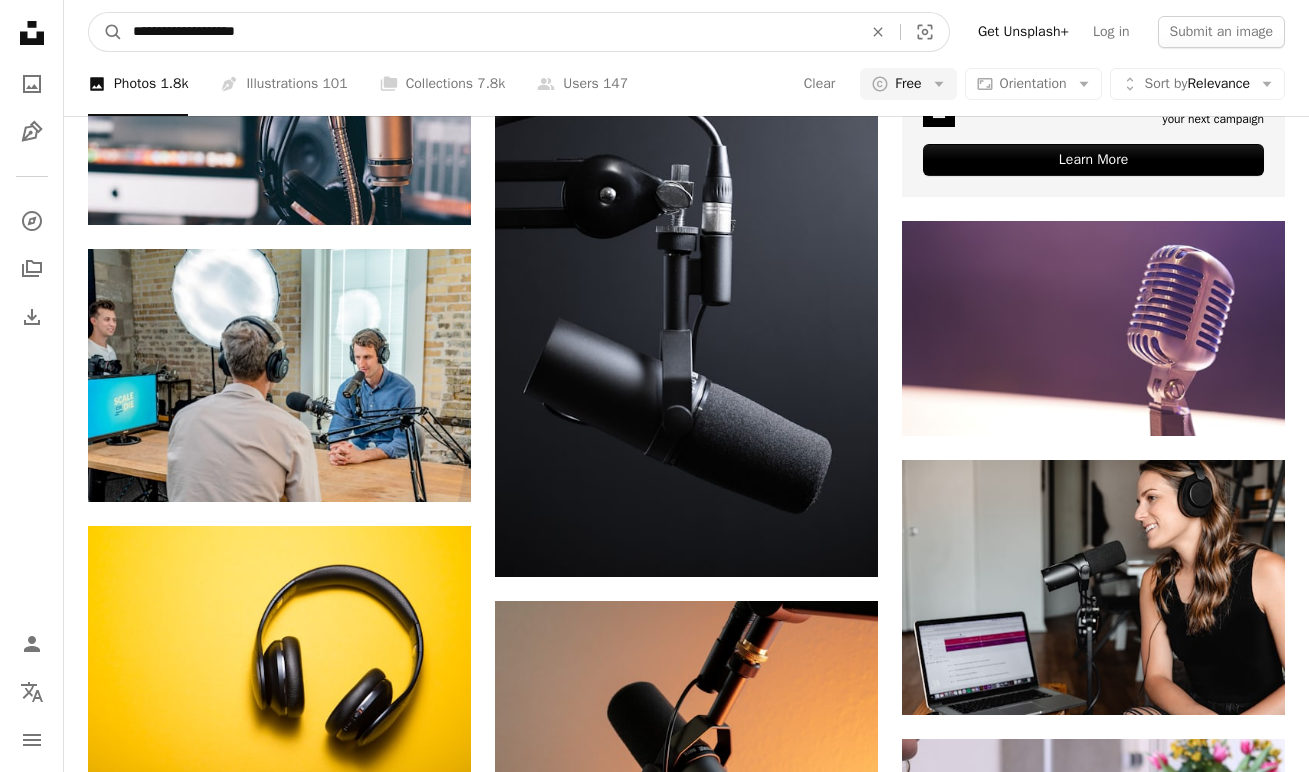 click on "A magnifying glass" at bounding box center [106, 32] 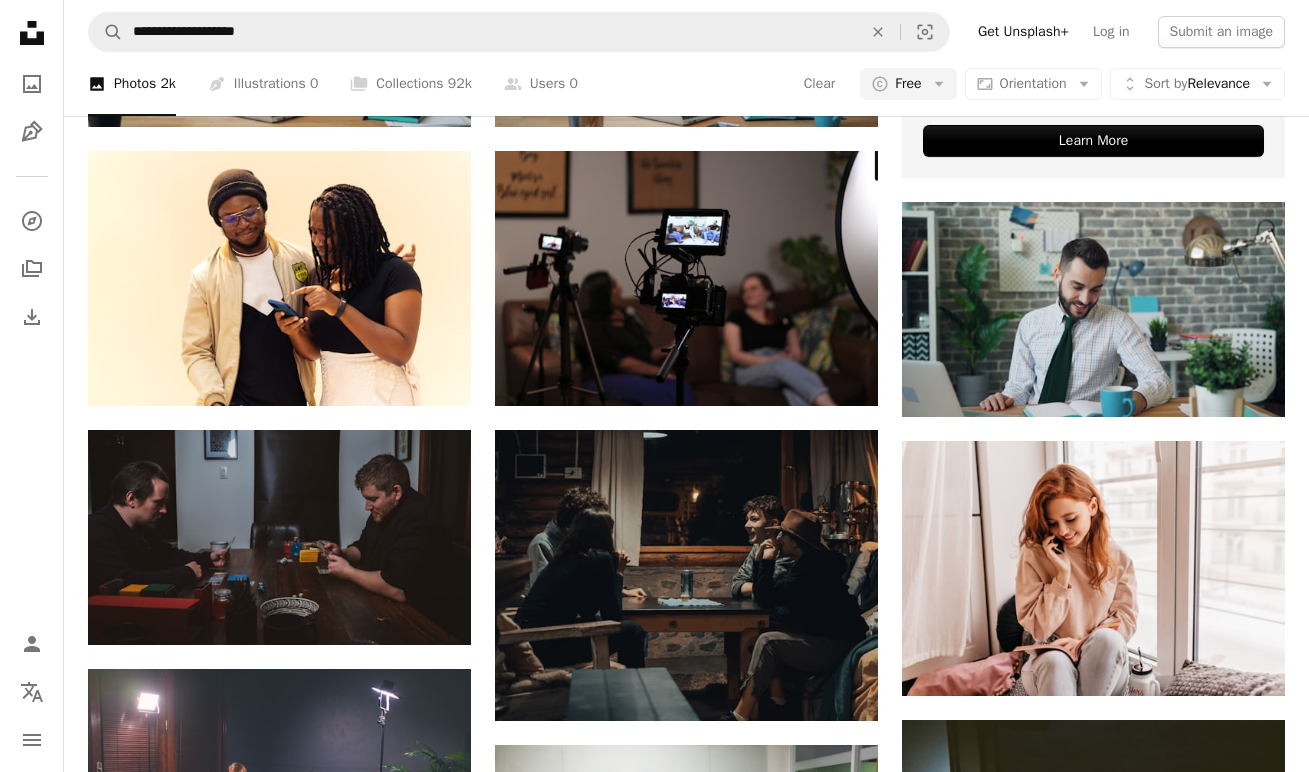 scroll, scrollTop: 833, scrollLeft: 0, axis: vertical 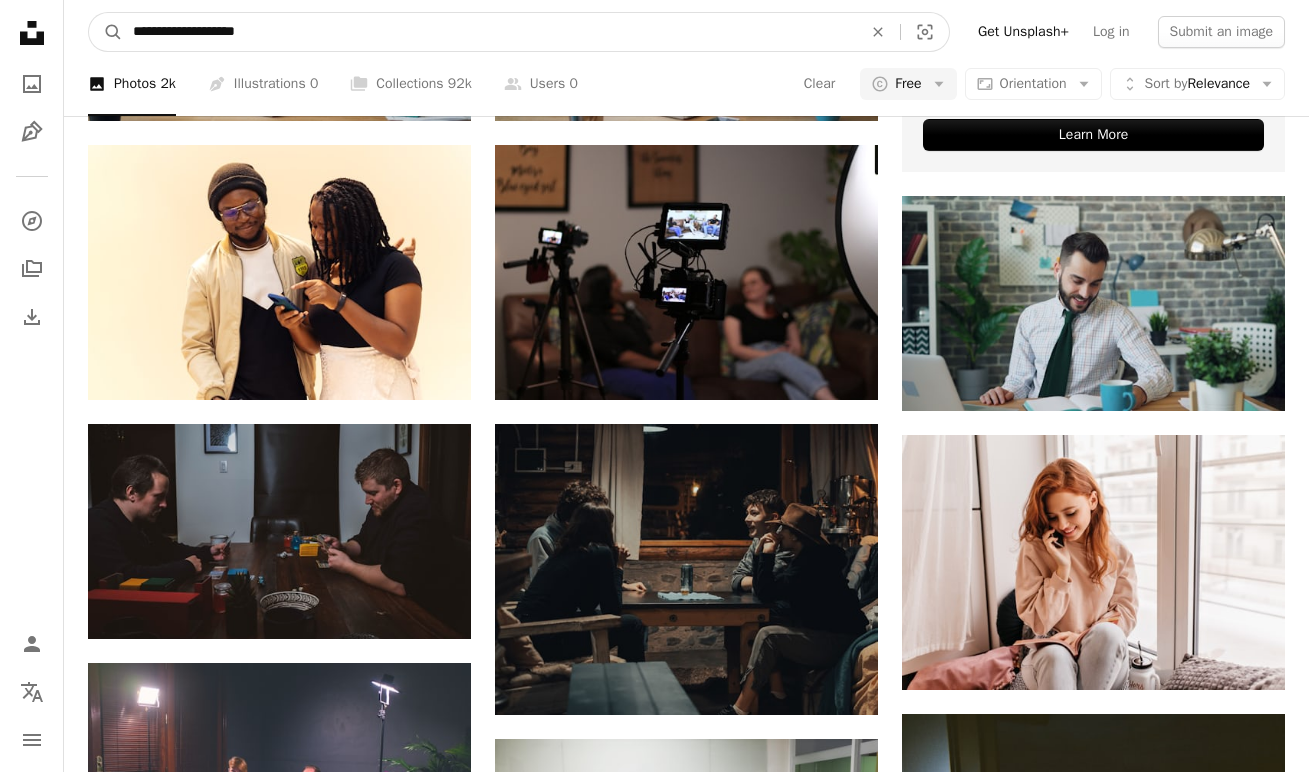 drag, startPoint x: 131, startPoint y: 26, endPoint x: 317, endPoint y: 37, distance: 186.32498 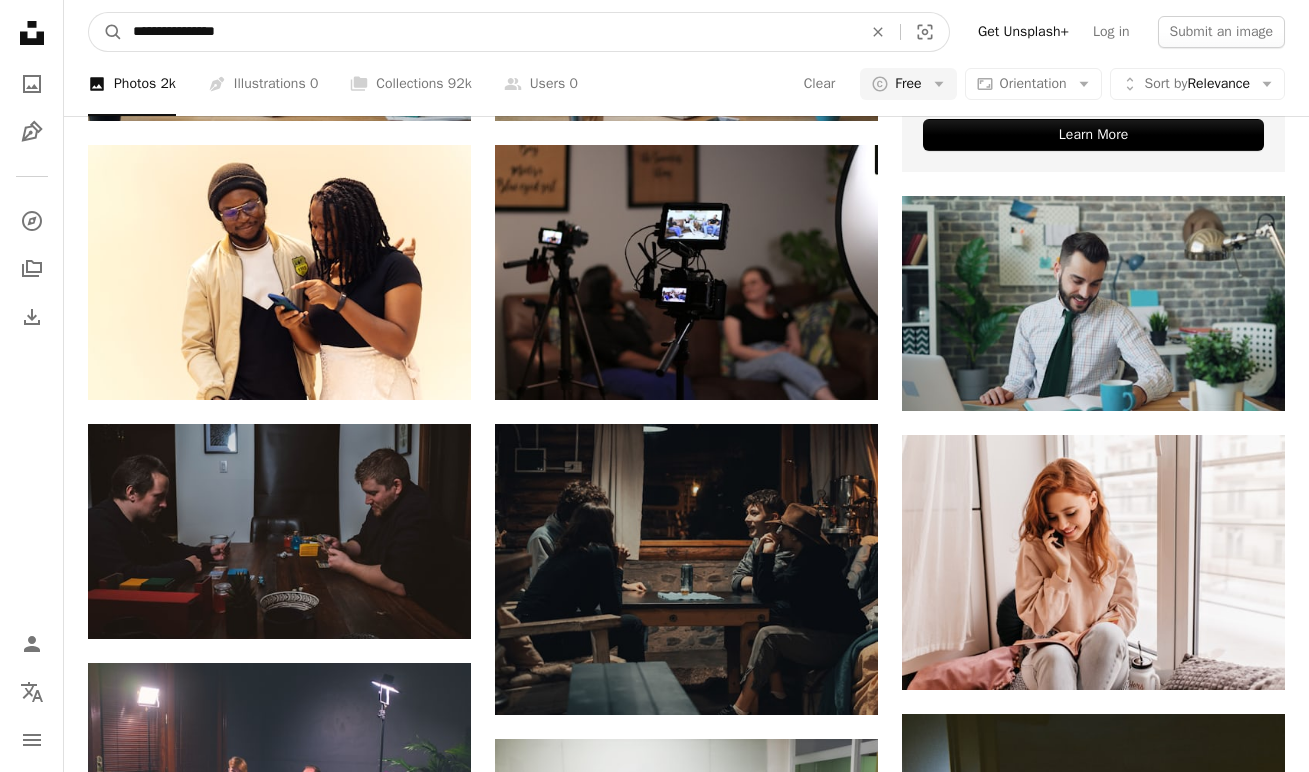 type on "**********" 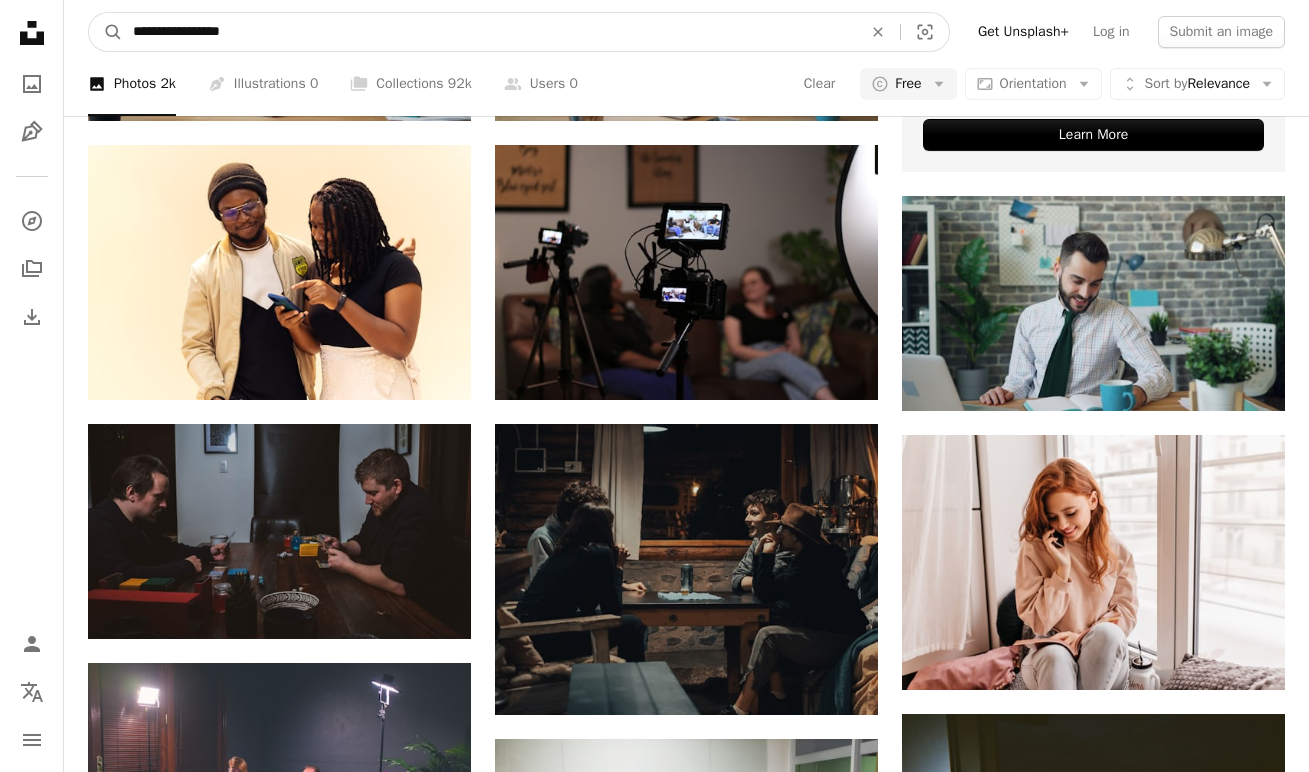 click on "A magnifying glass" at bounding box center [106, 32] 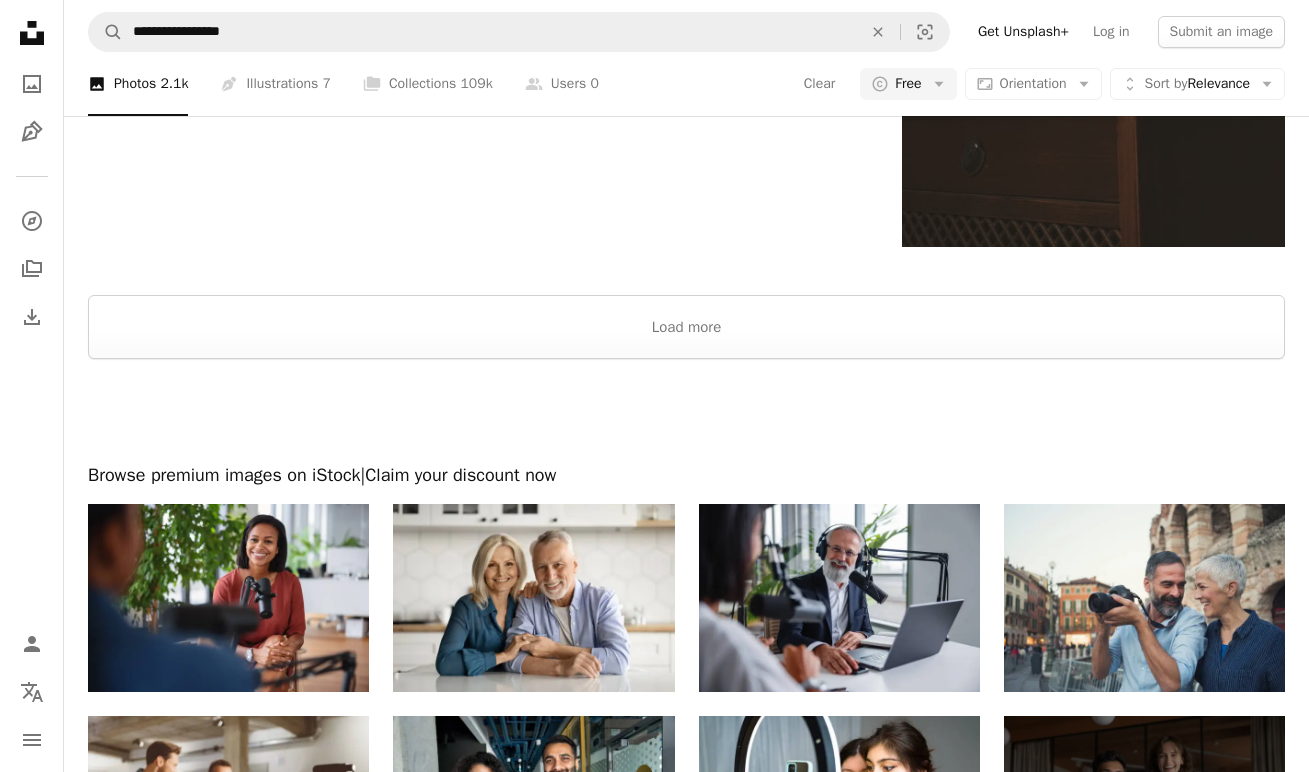 scroll, scrollTop: 2880, scrollLeft: 0, axis: vertical 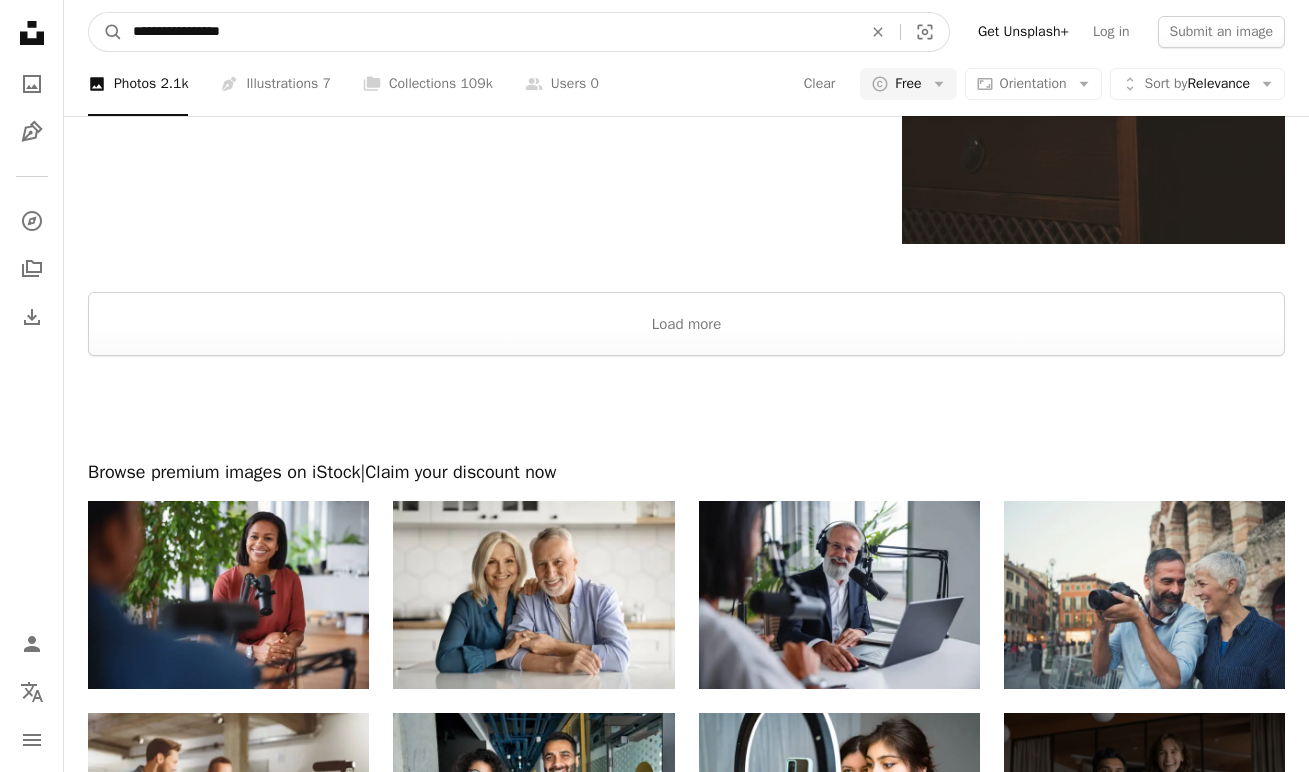 click on "**********" at bounding box center (489, 32) 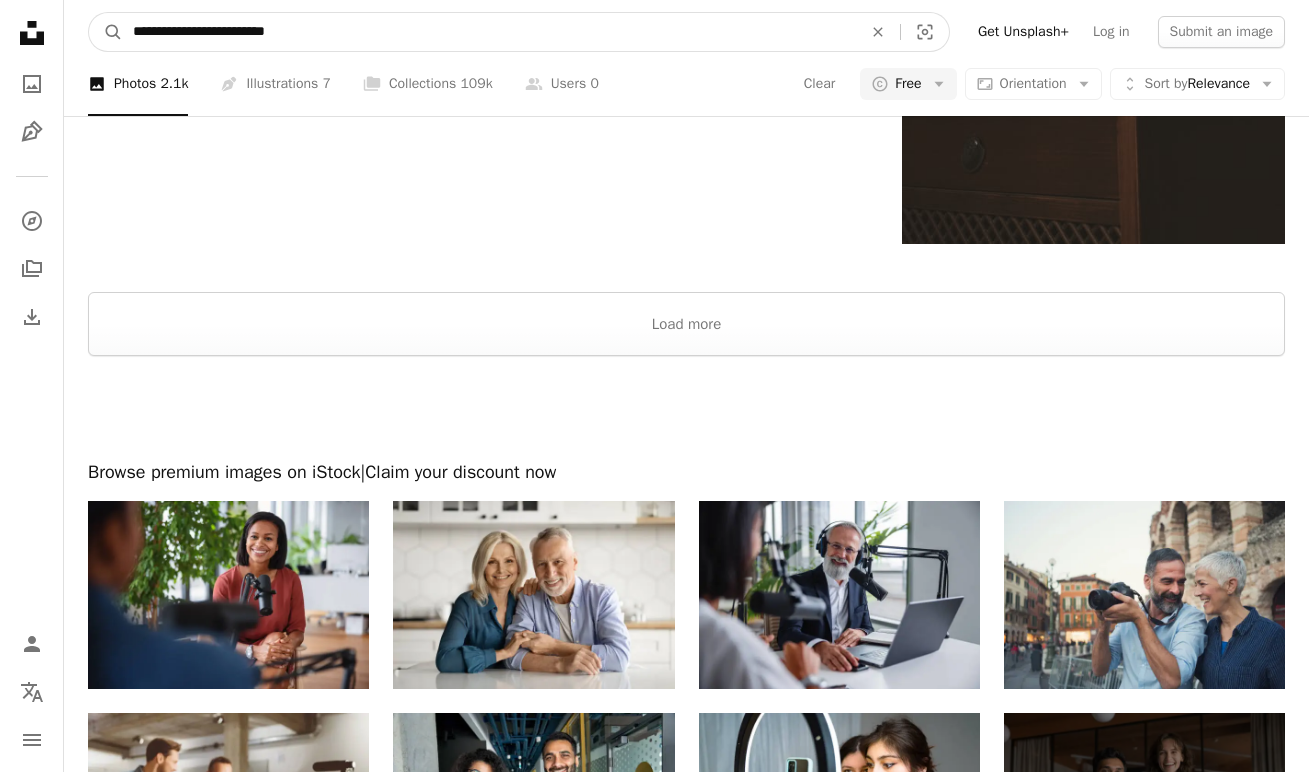 type on "**********" 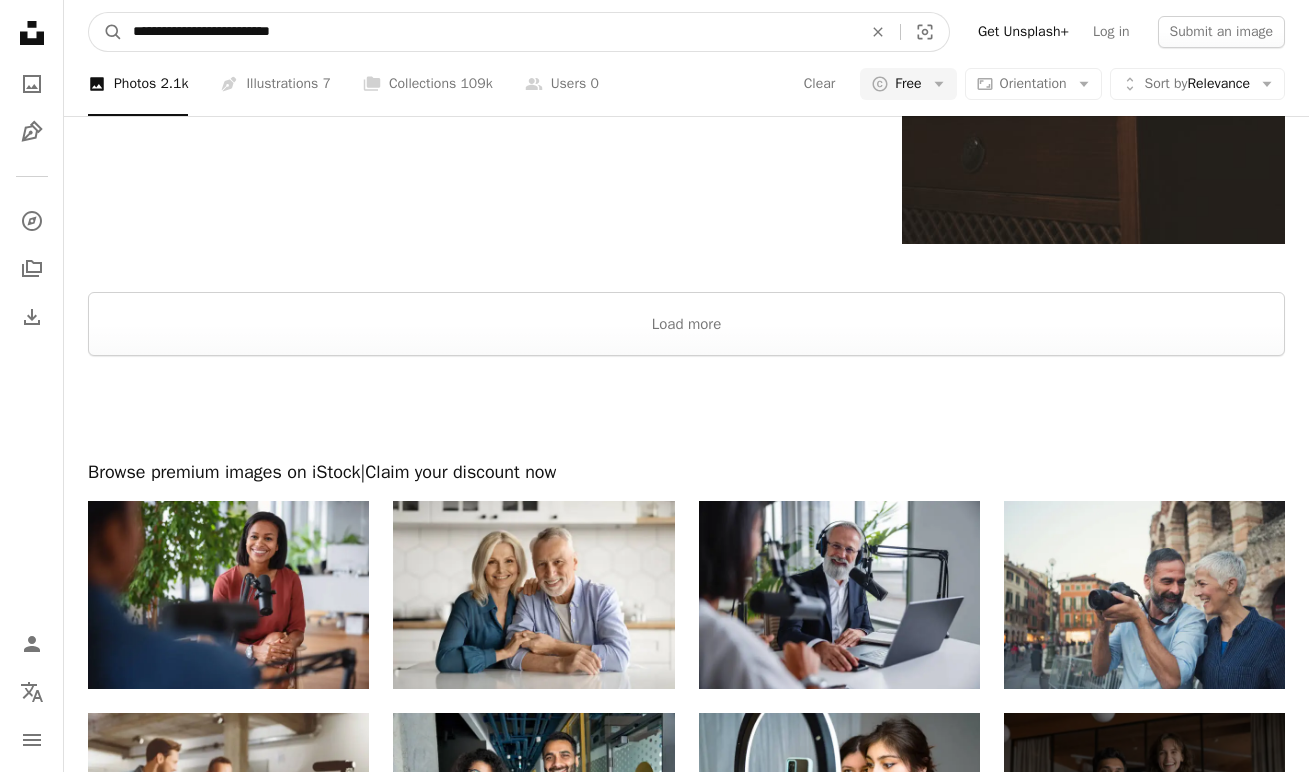 click on "A magnifying glass" at bounding box center (106, 32) 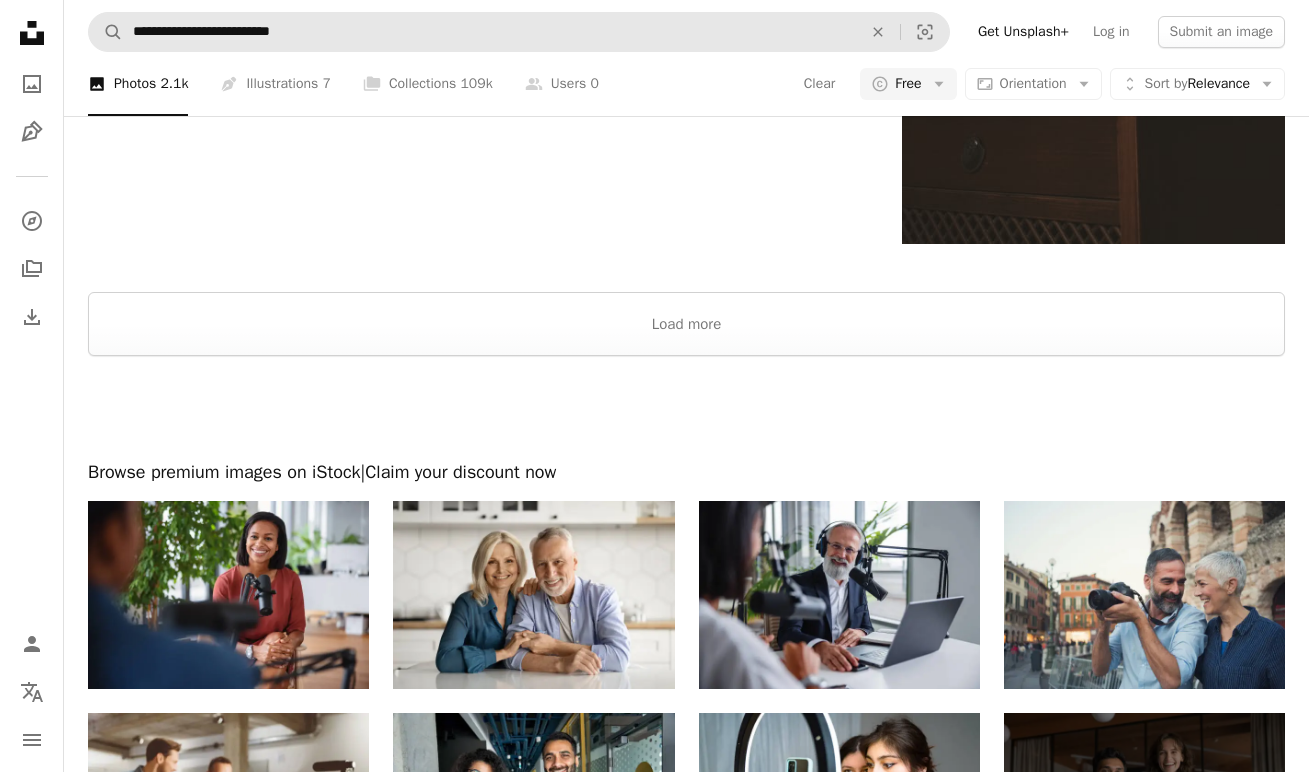 scroll, scrollTop: 0, scrollLeft: 0, axis: both 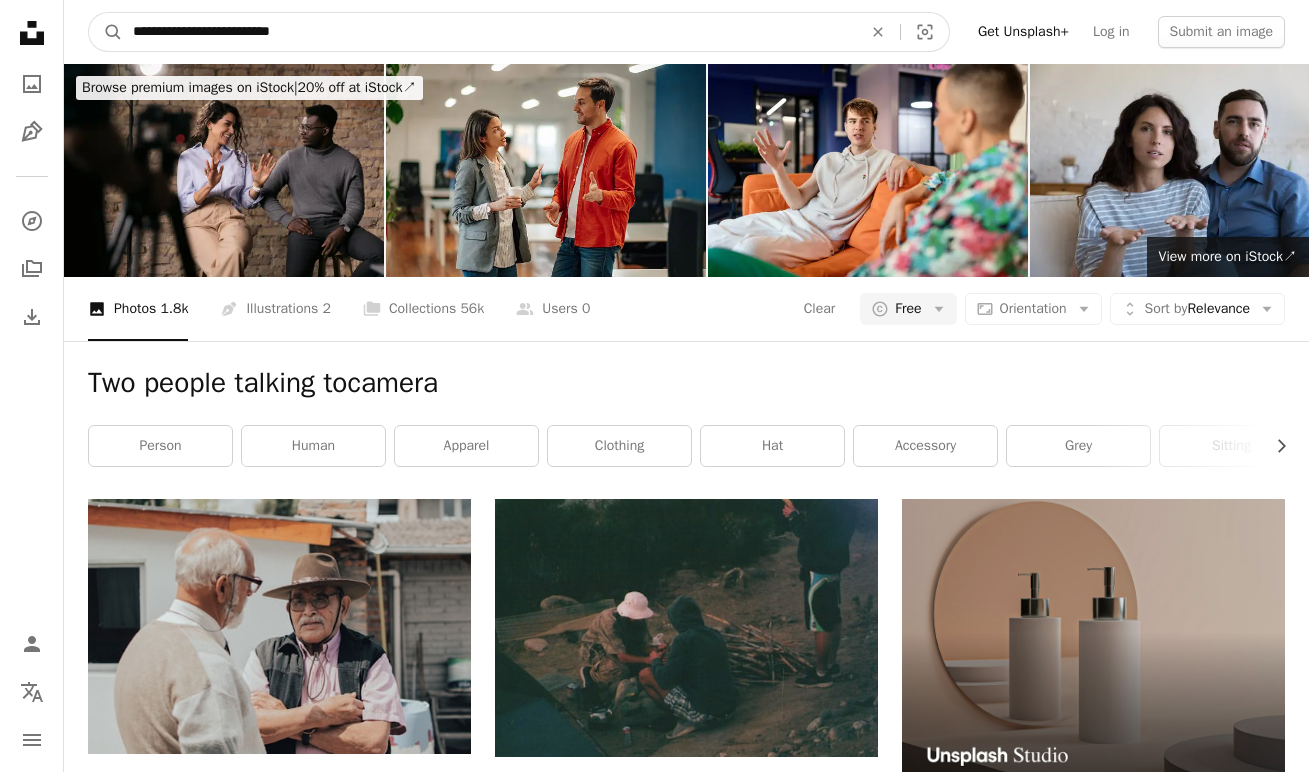 click on "**********" at bounding box center [489, 32] 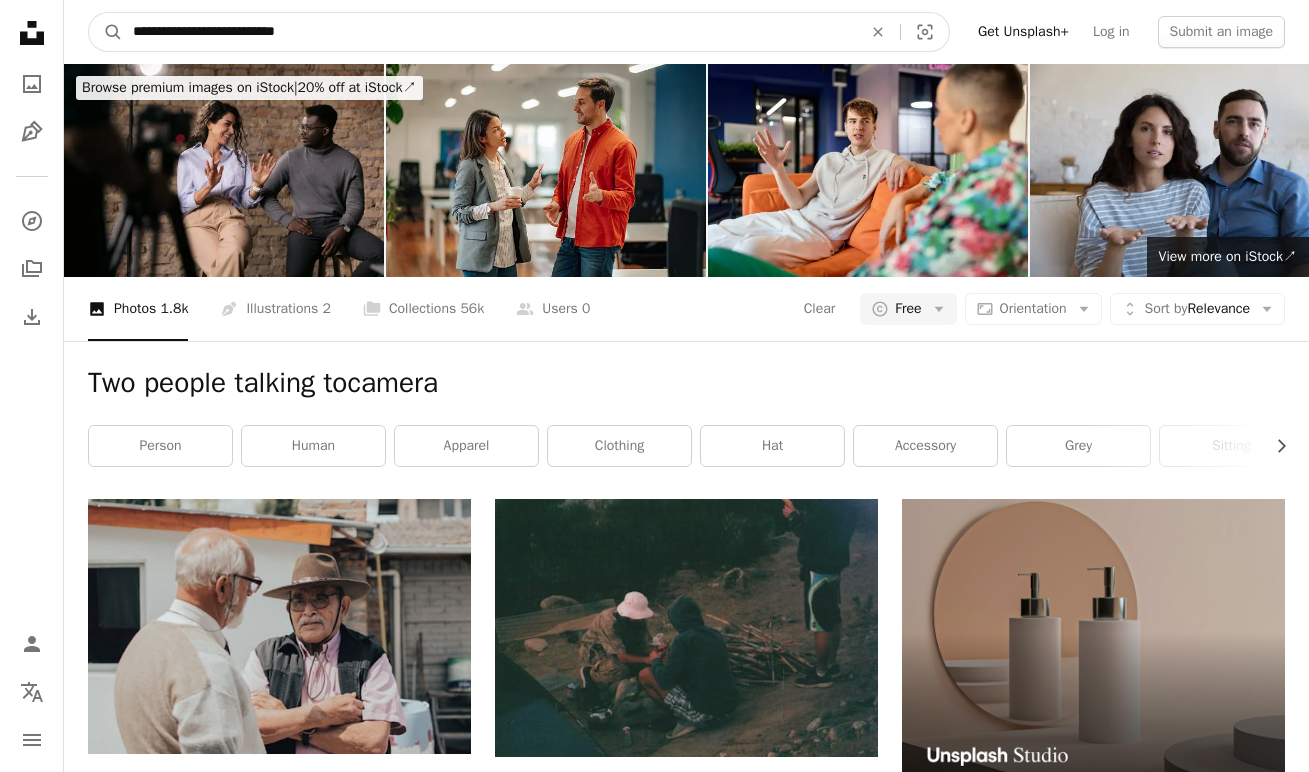 click on "A magnifying glass" at bounding box center [106, 32] 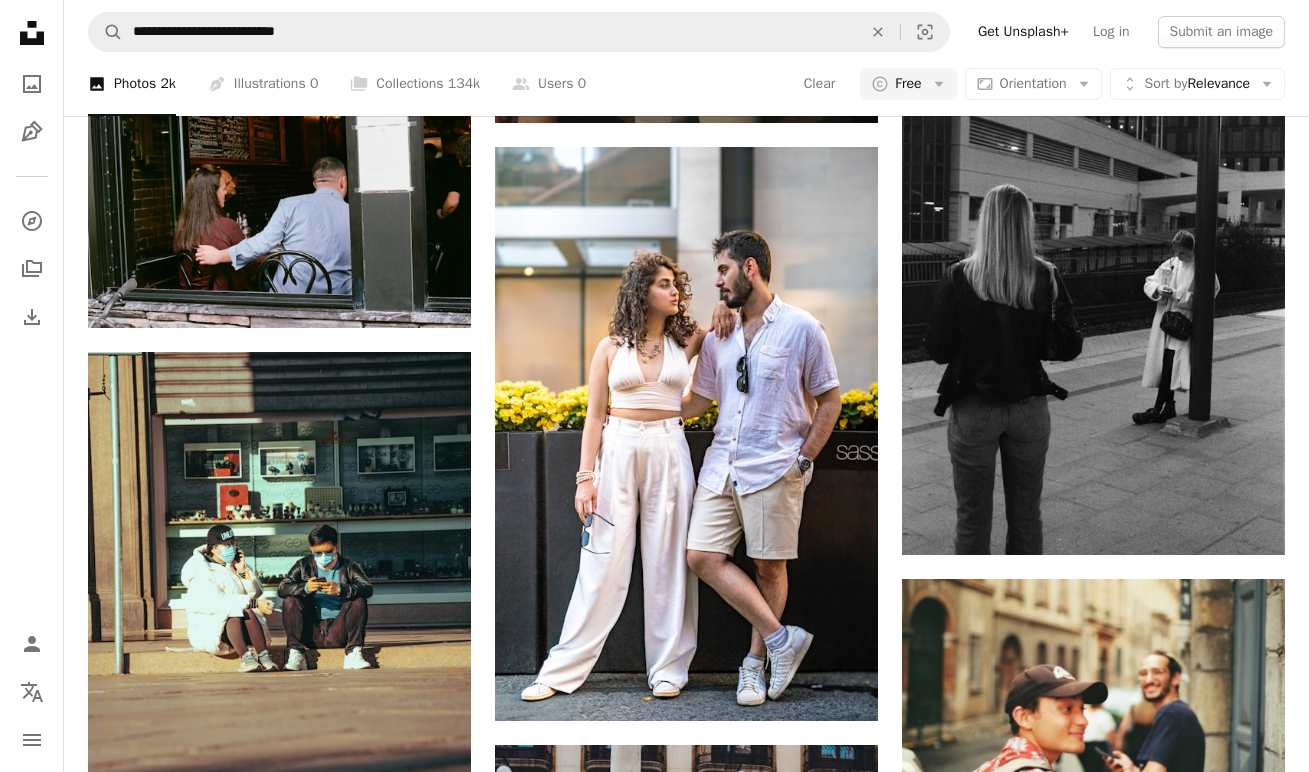 scroll, scrollTop: 2160, scrollLeft: 0, axis: vertical 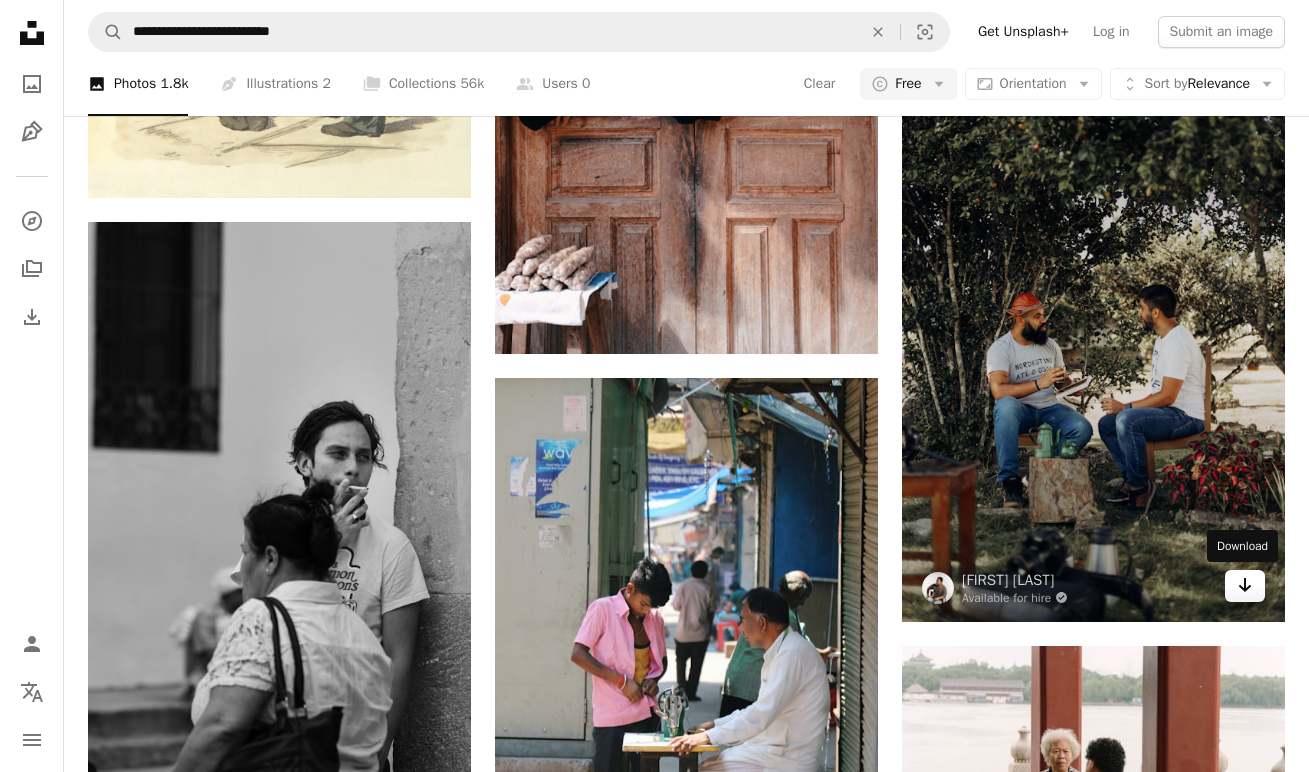 click 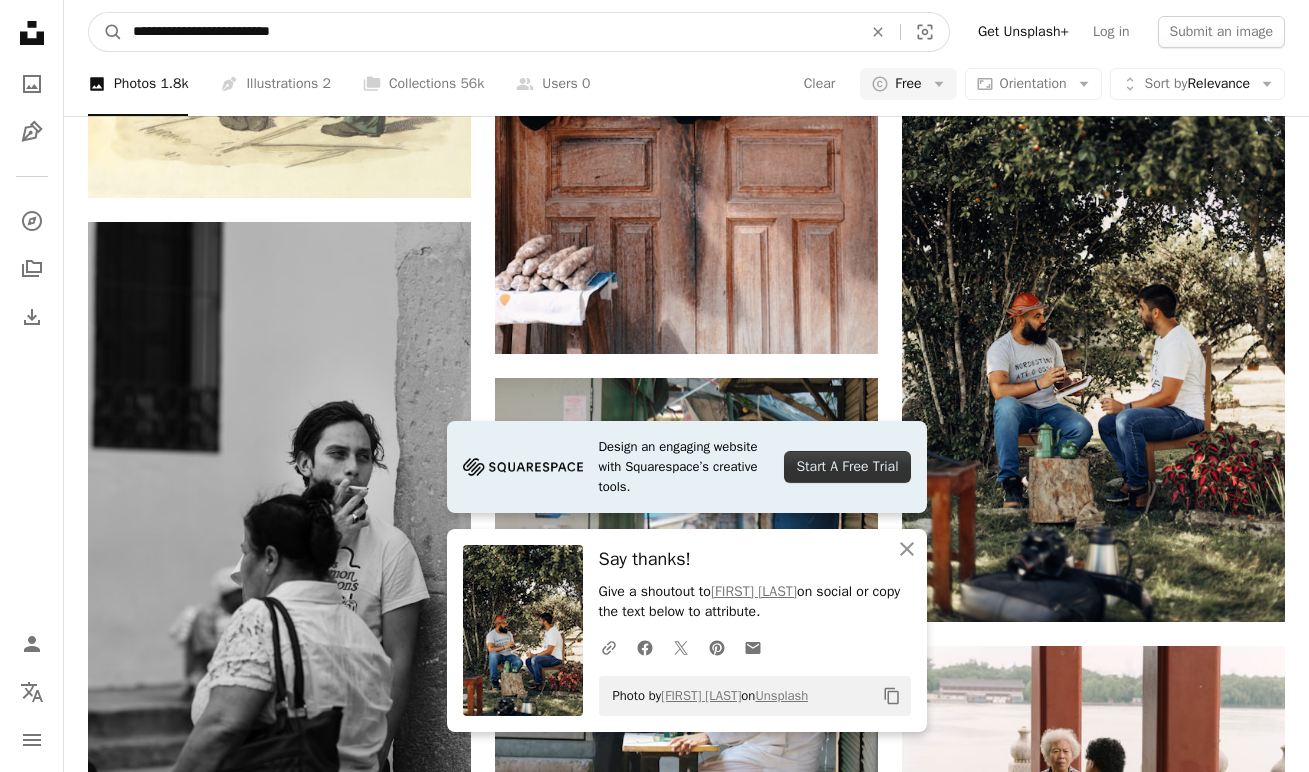 drag, startPoint x: 333, startPoint y: 30, endPoint x: 250, endPoint y: 30, distance: 83 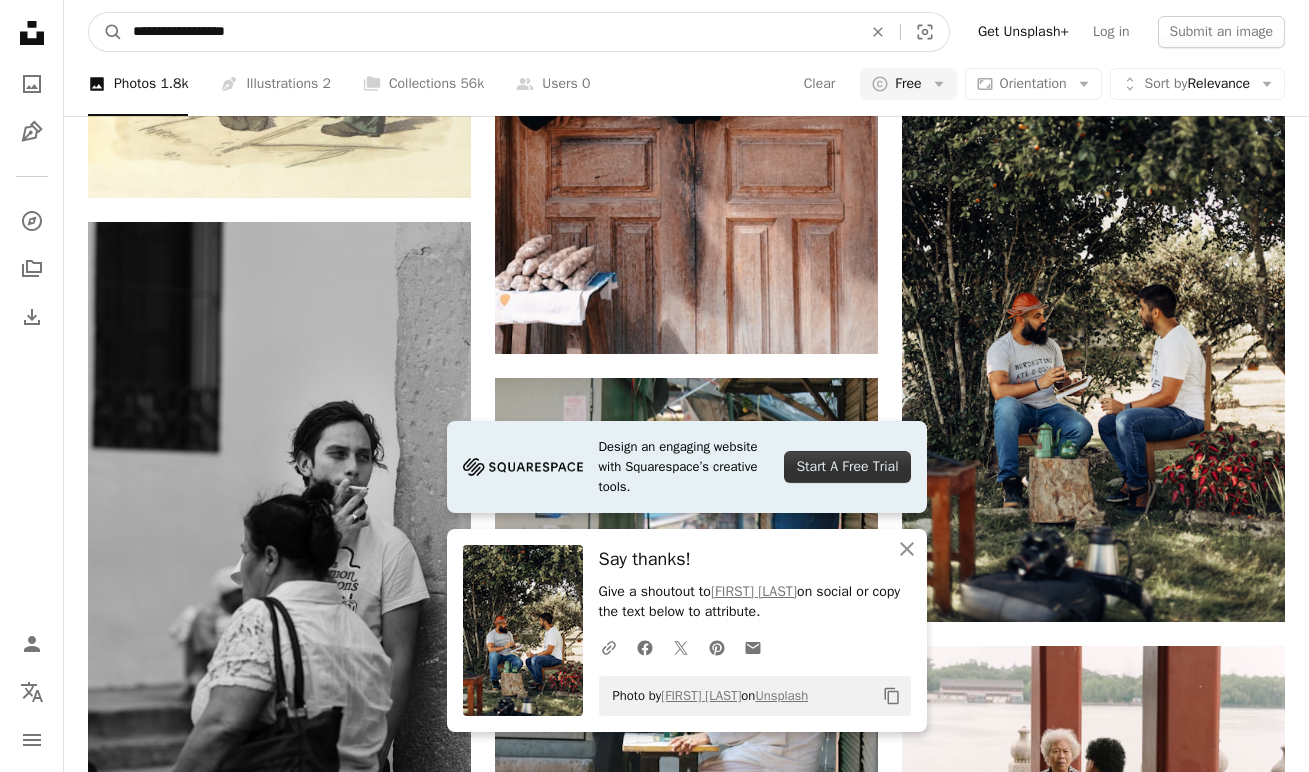 type on "**********" 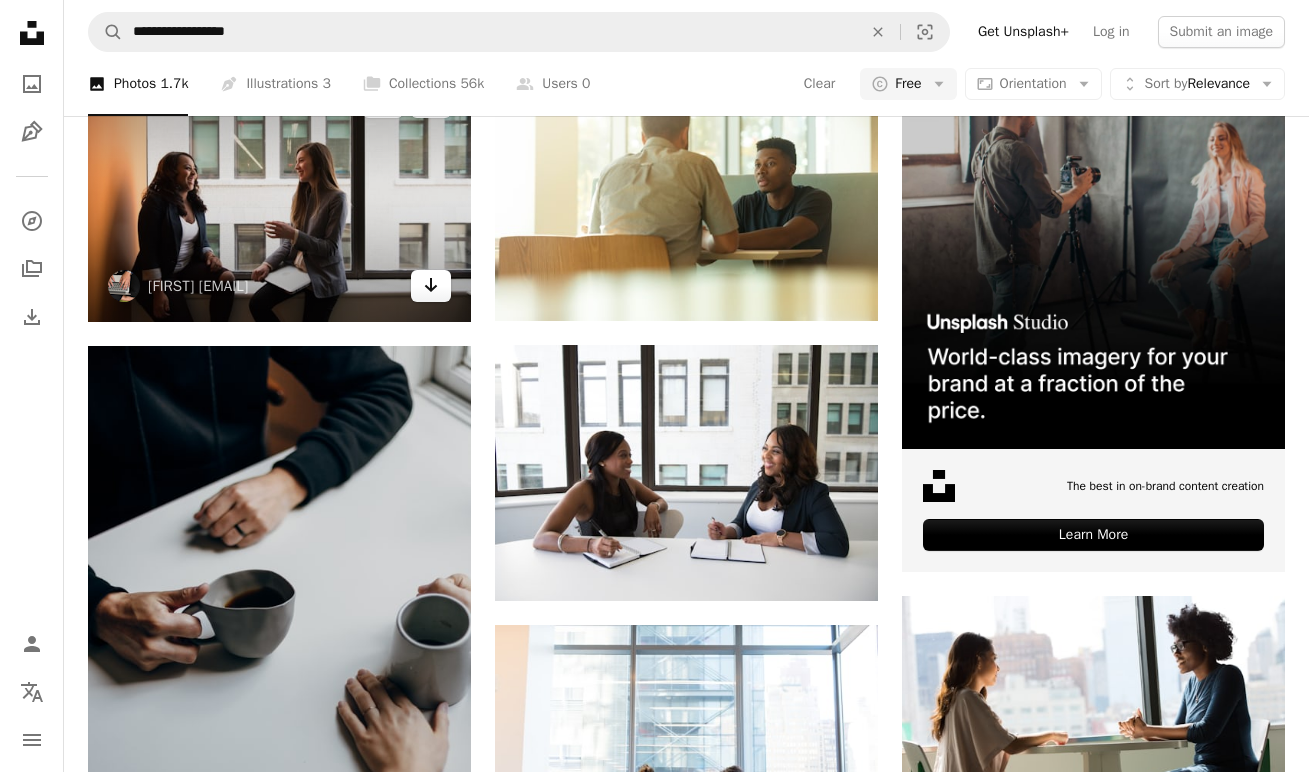 scroll, scrollTop: 437, scrollLeft: 0, axis: vertical 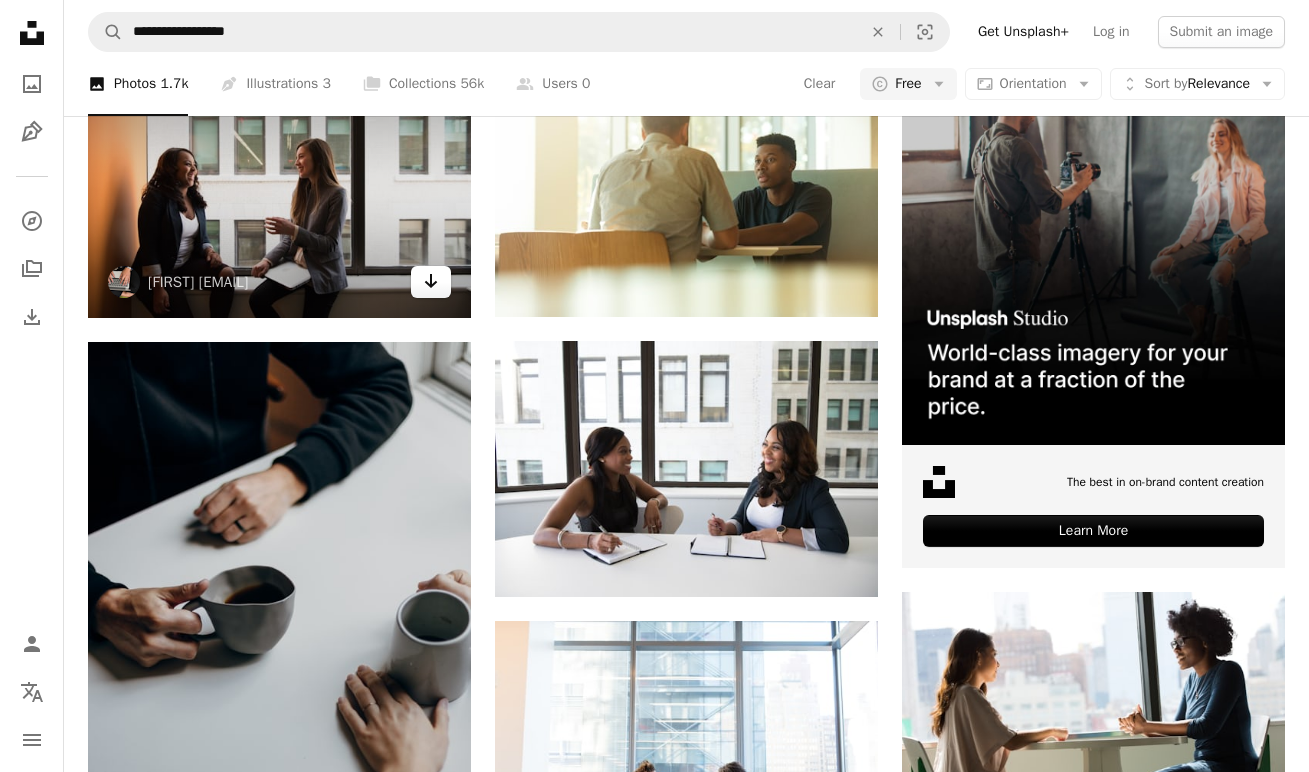 click on "Arrow pointing down" 